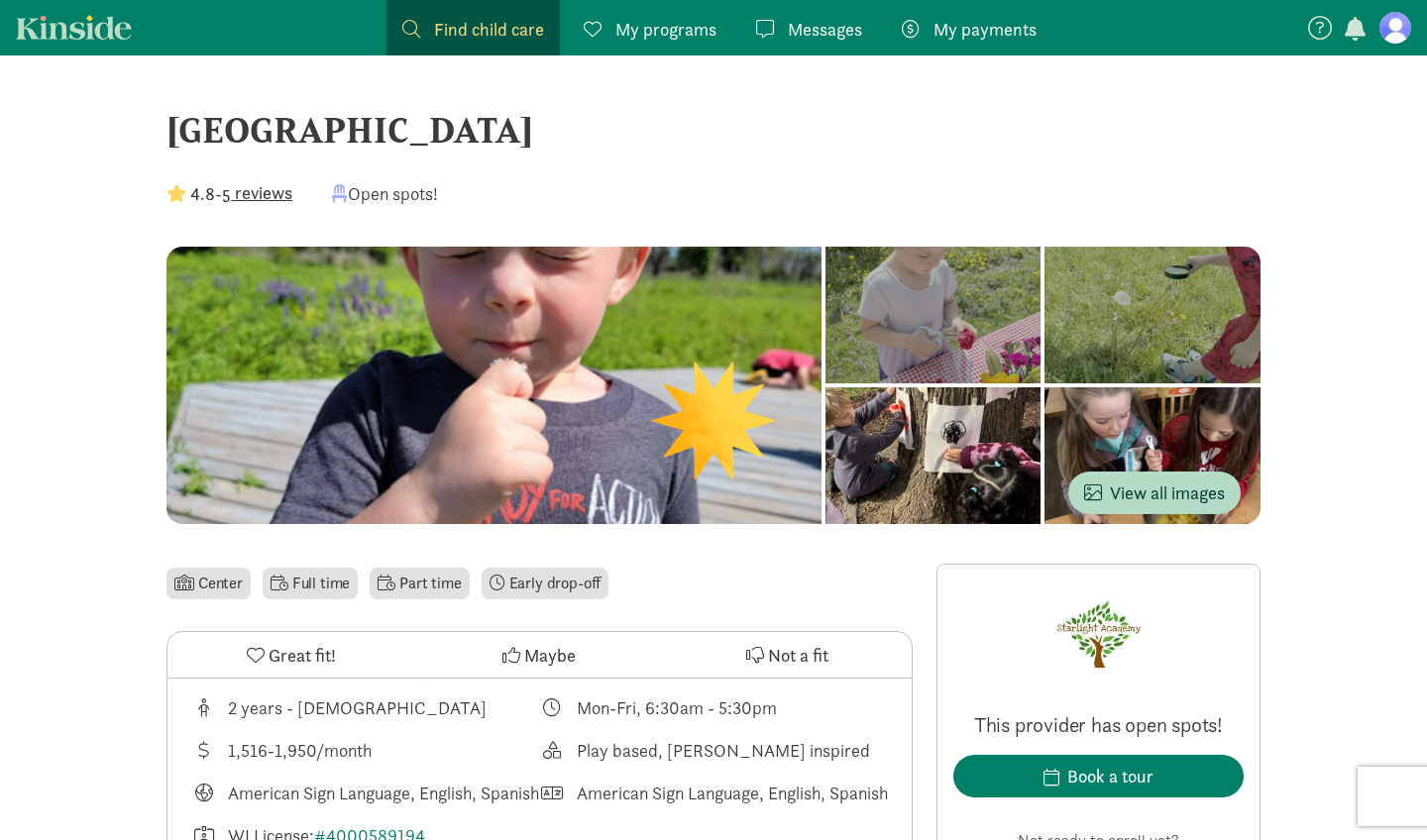 scroll, scrollTop: 0, scrollLeft: 0, axis: both 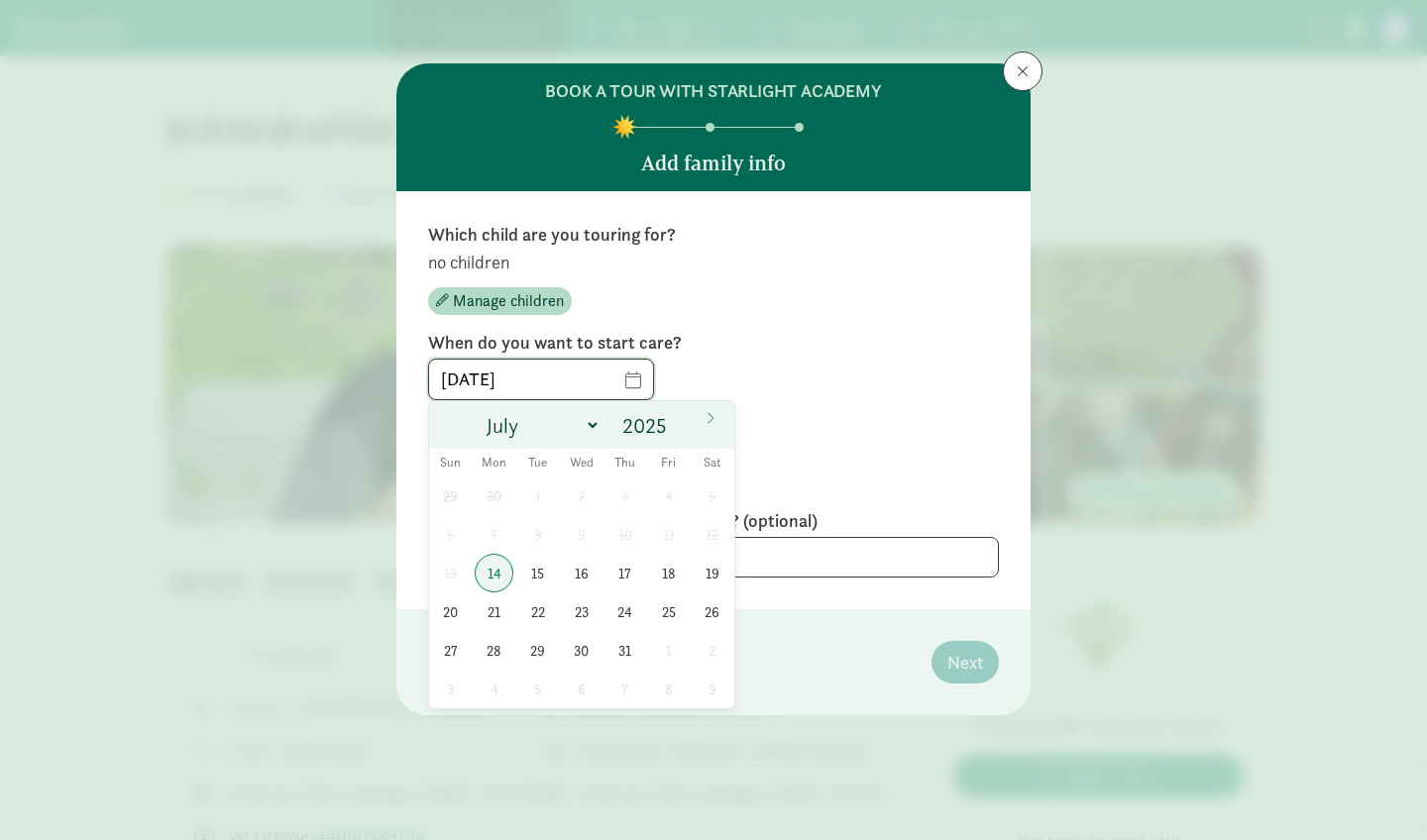 drag, startPoint x: 544, startPoint y: 389, endPoint x: 300, endPoint y: 352, distance: 246.78938 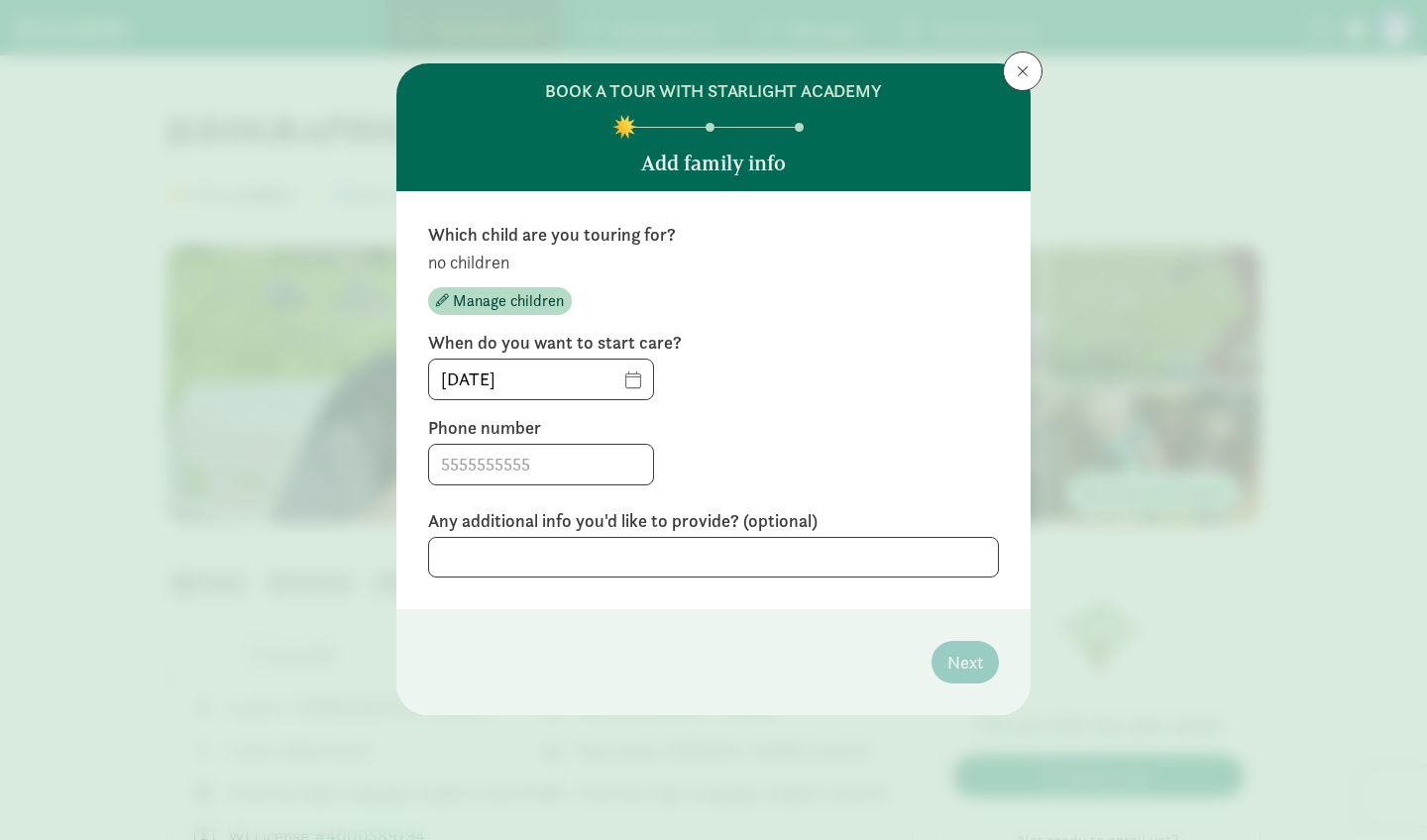 click on "When do you want to start care?" at bounding box center [714, 343] 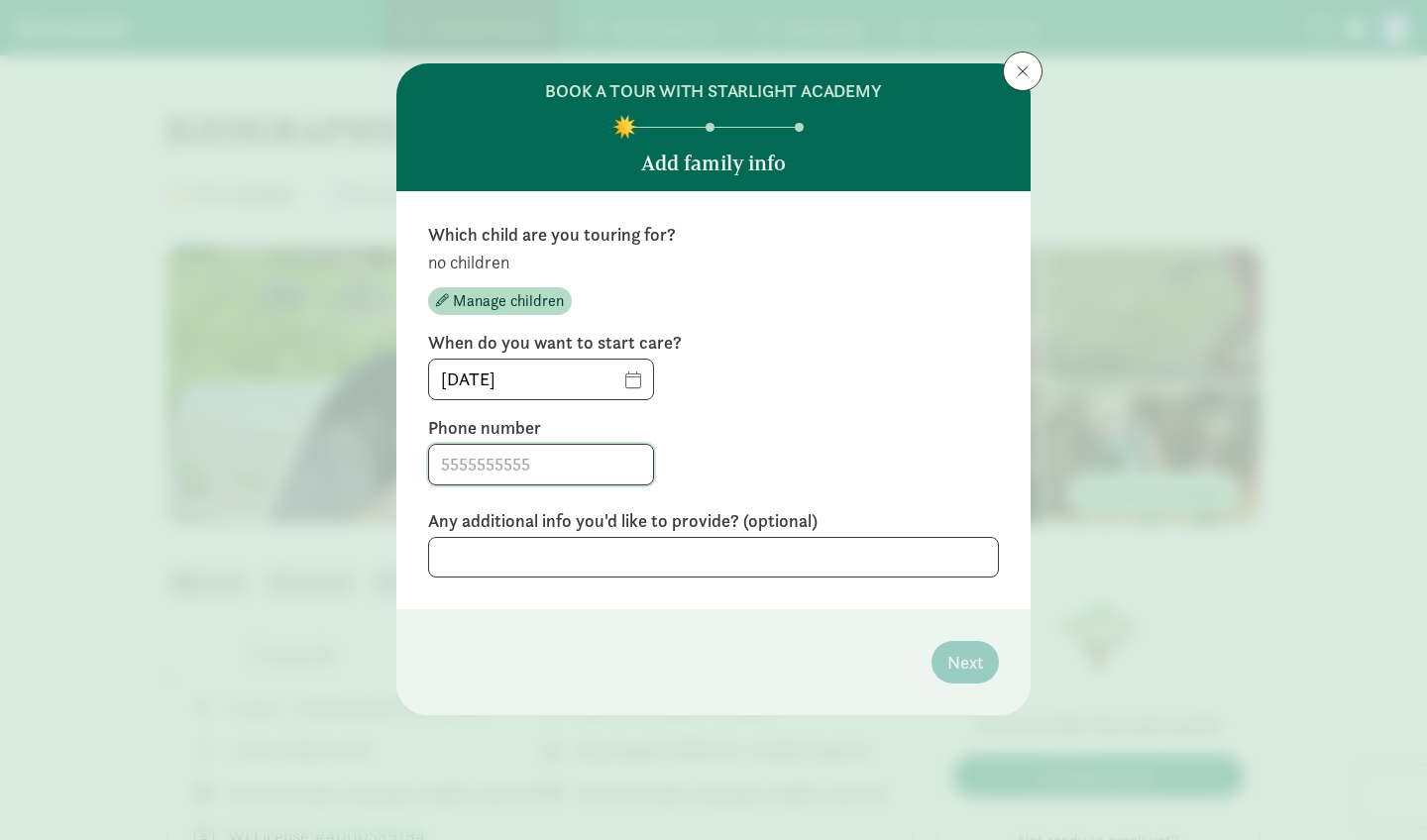 click 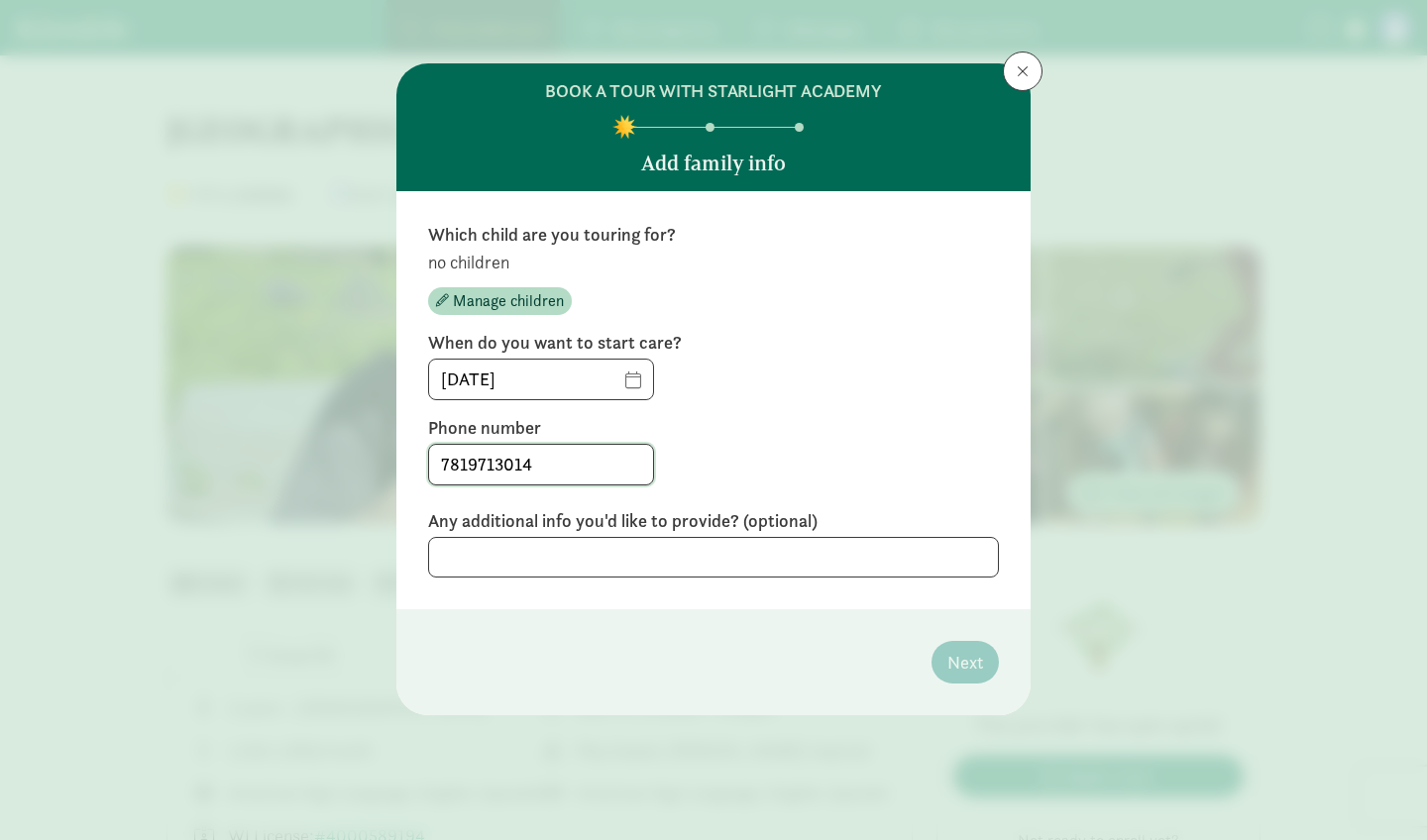 type on "7819713014" 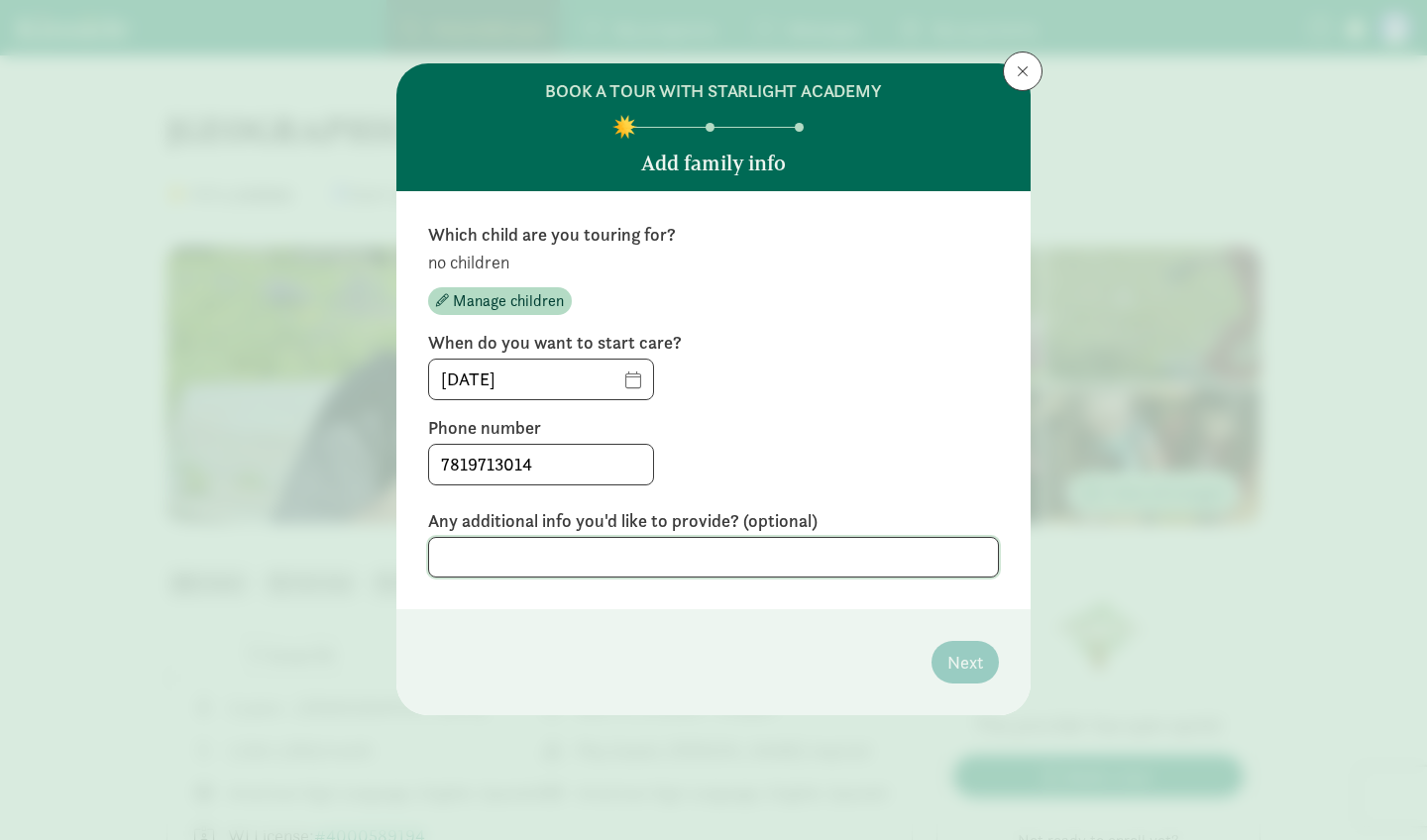 click at bounding box center (714, 557) 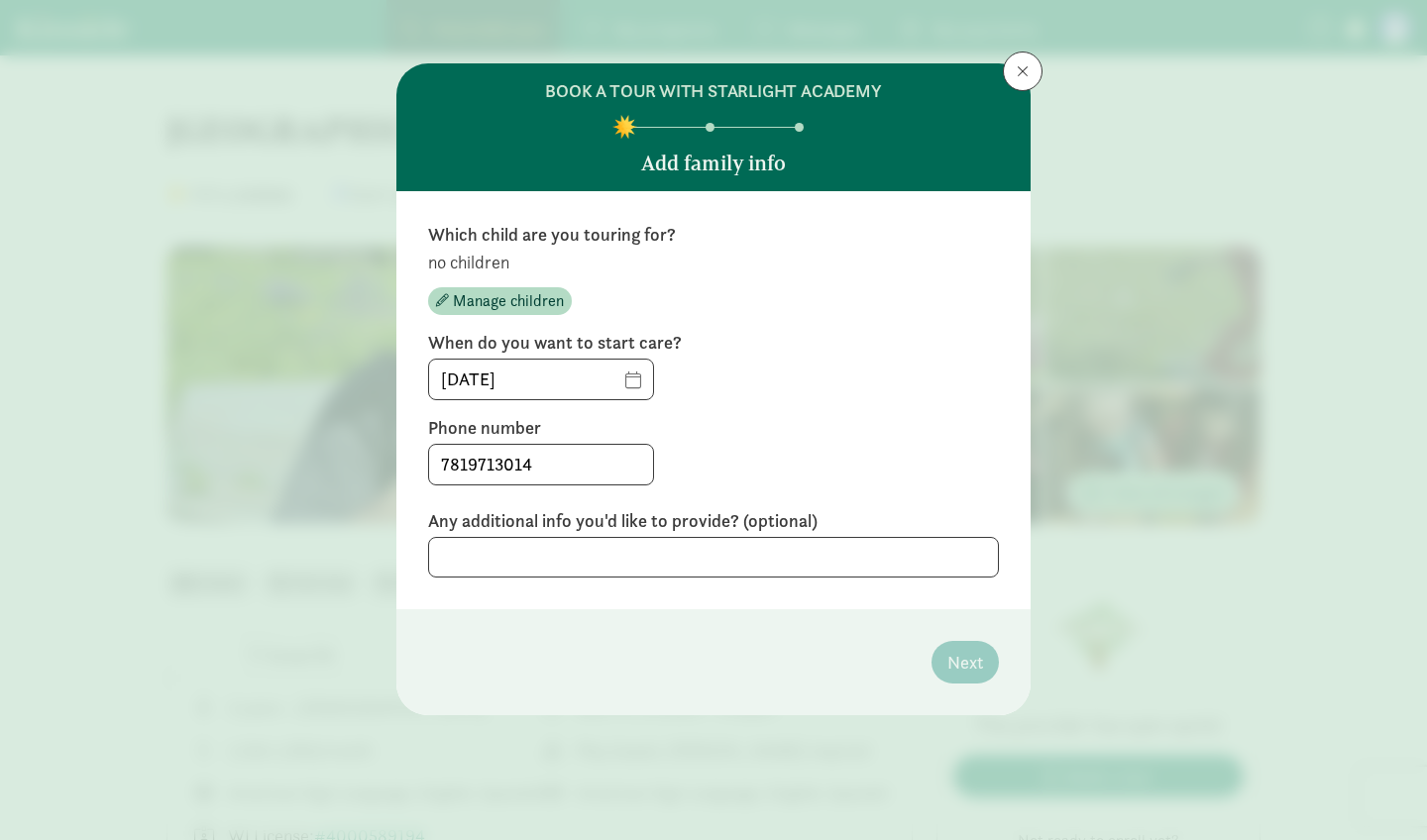 click on "Next" at bounding box center (965, 662) 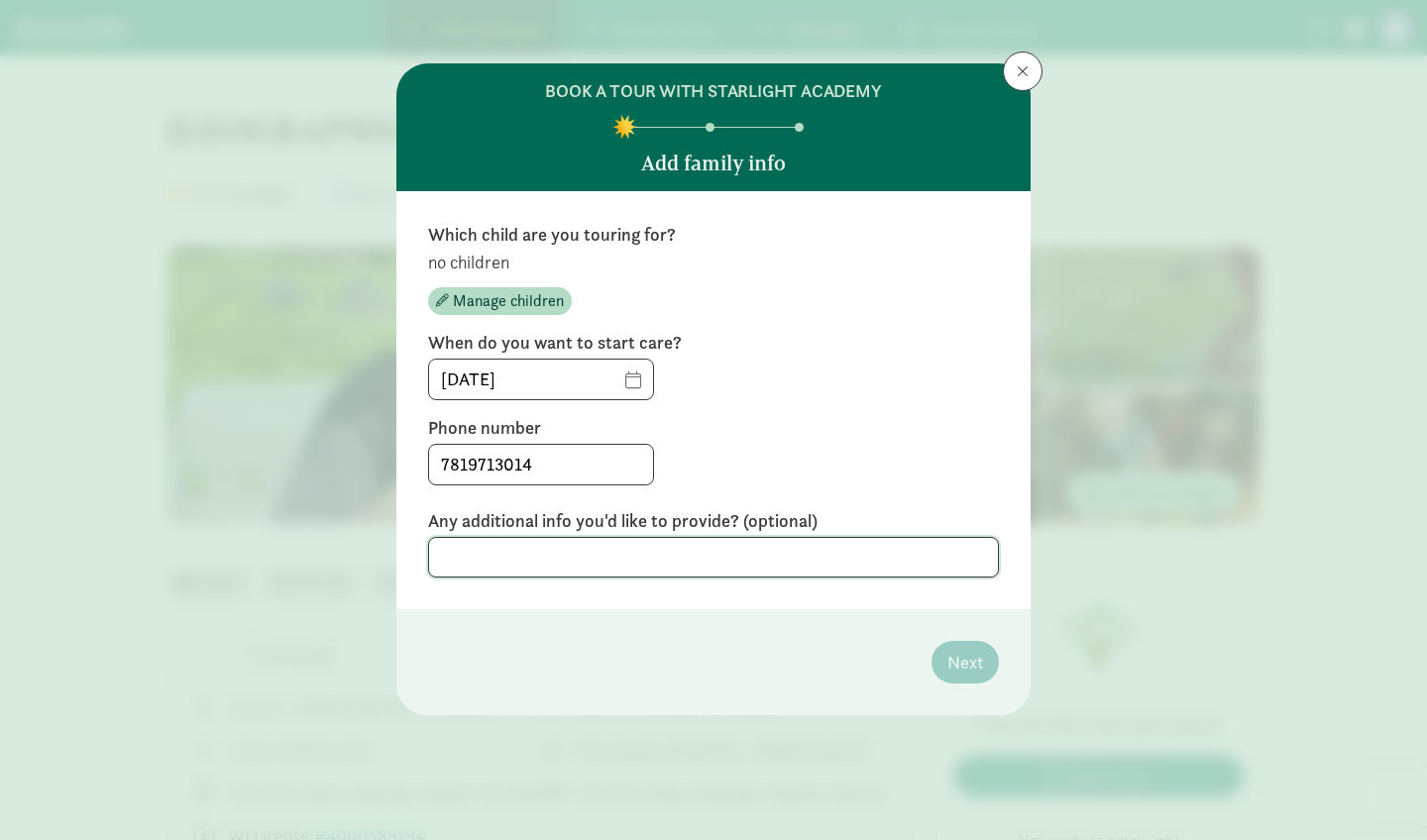 click at bounding box center [714, 557] 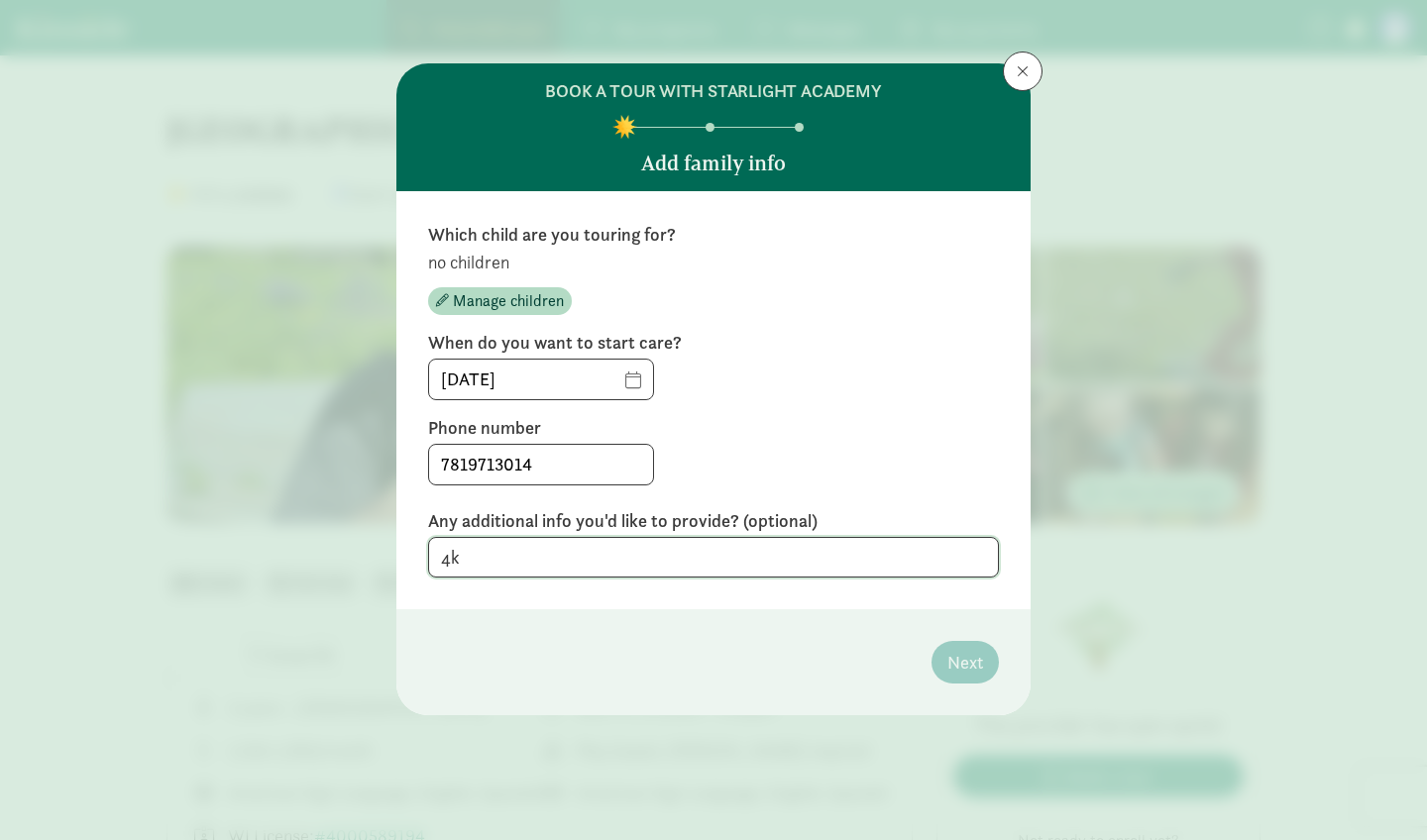 type on "4k" 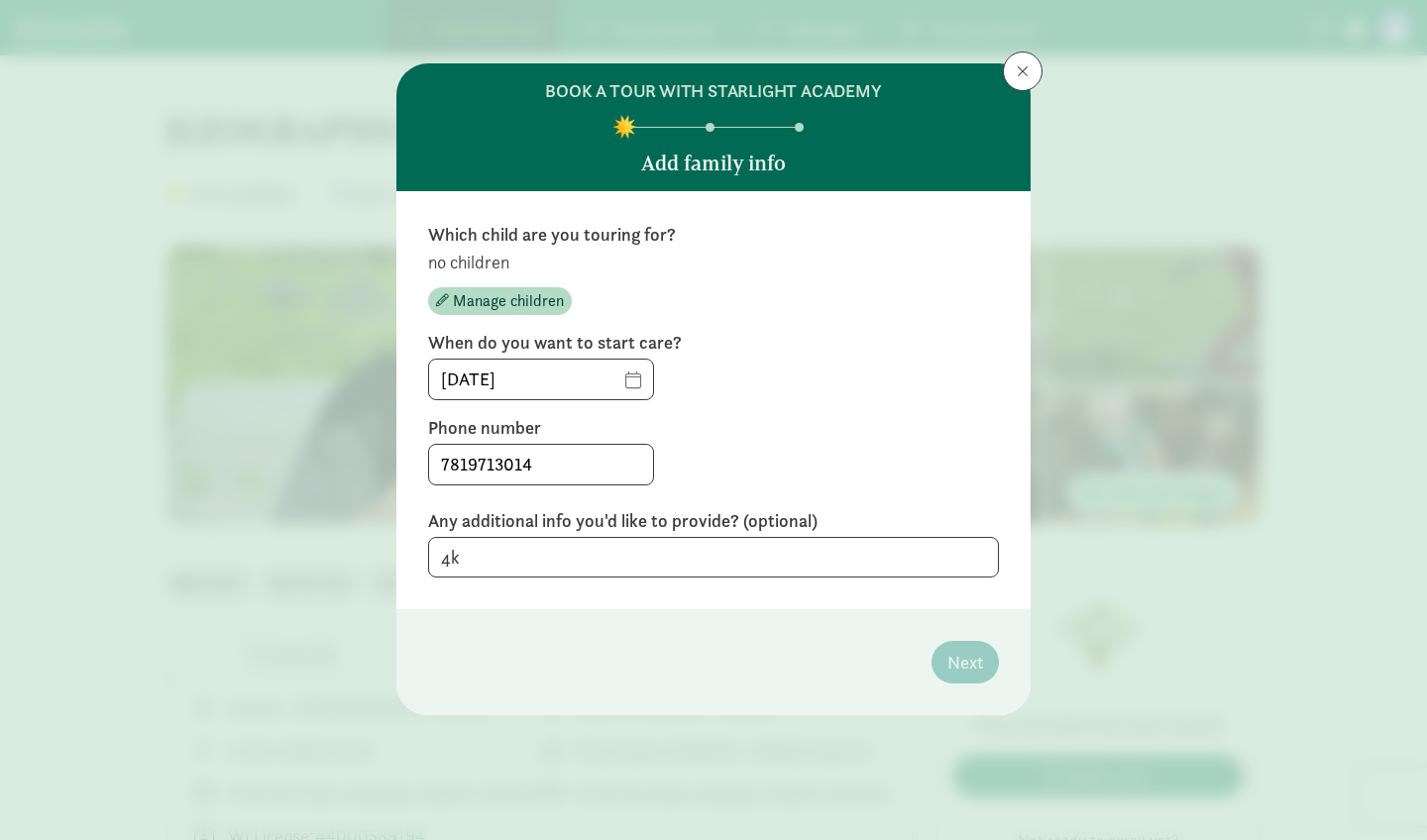 click on "Next" at bounding box center (965, 662) 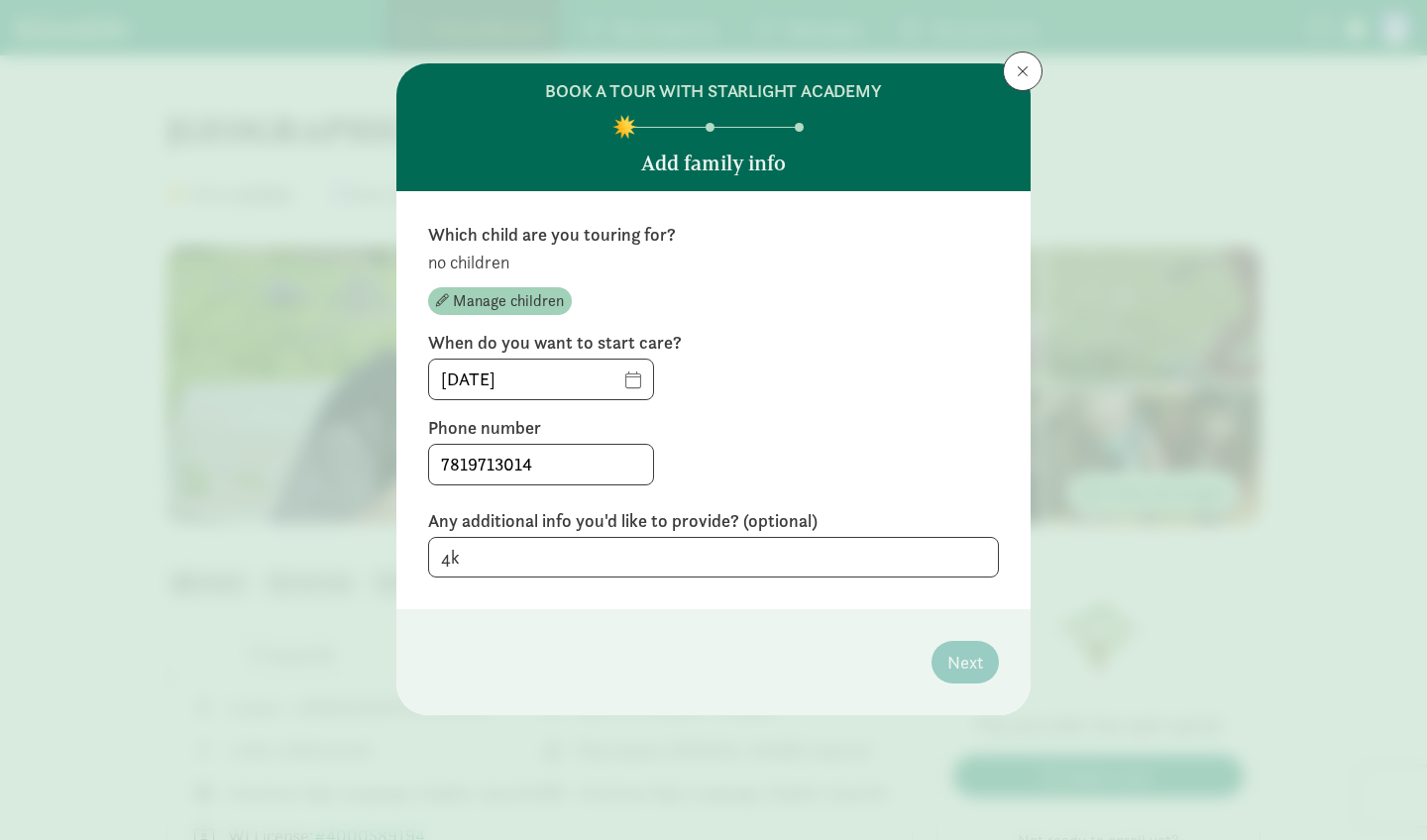 click on "Manage children" at bounding box center [508, 301] 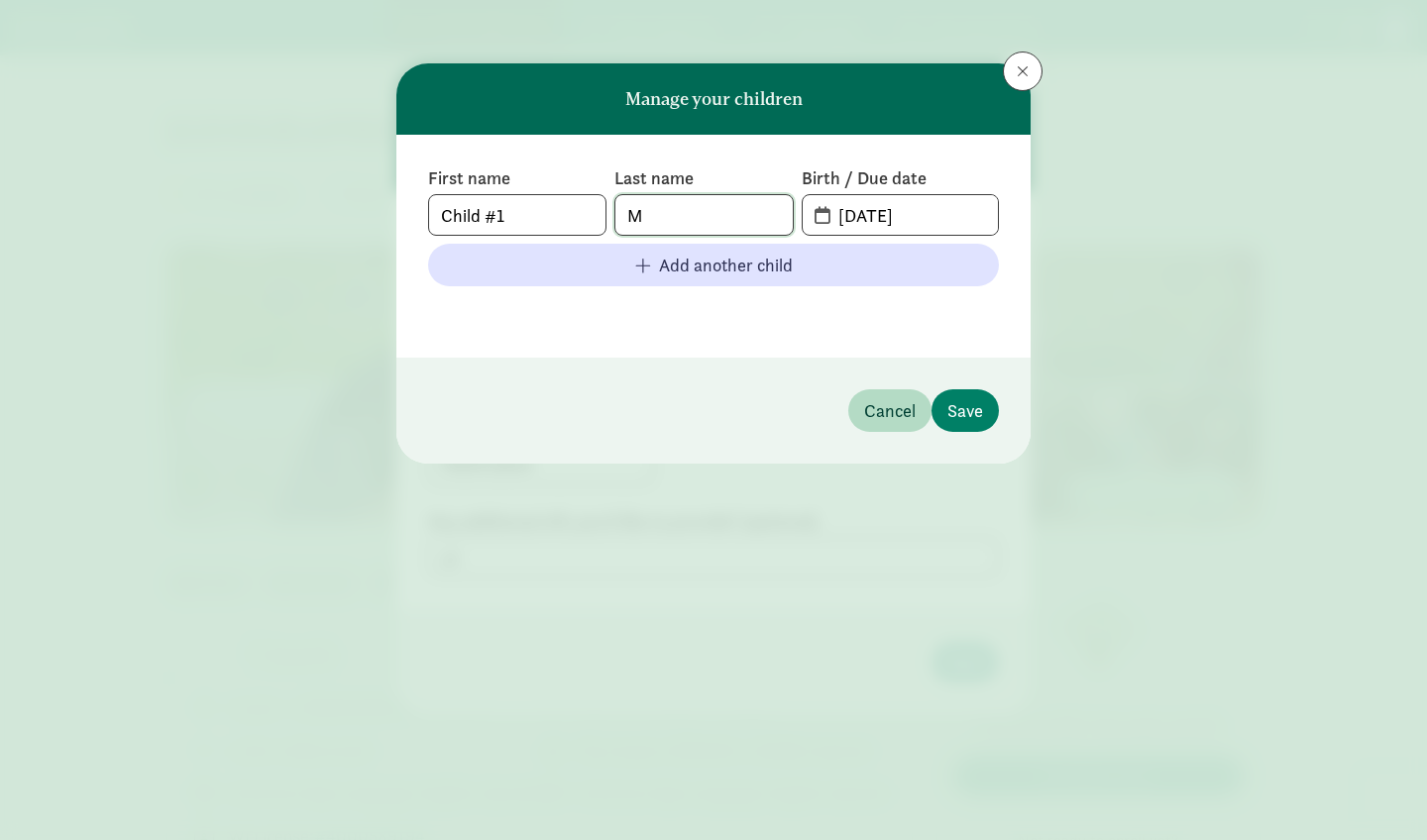 click on "M" 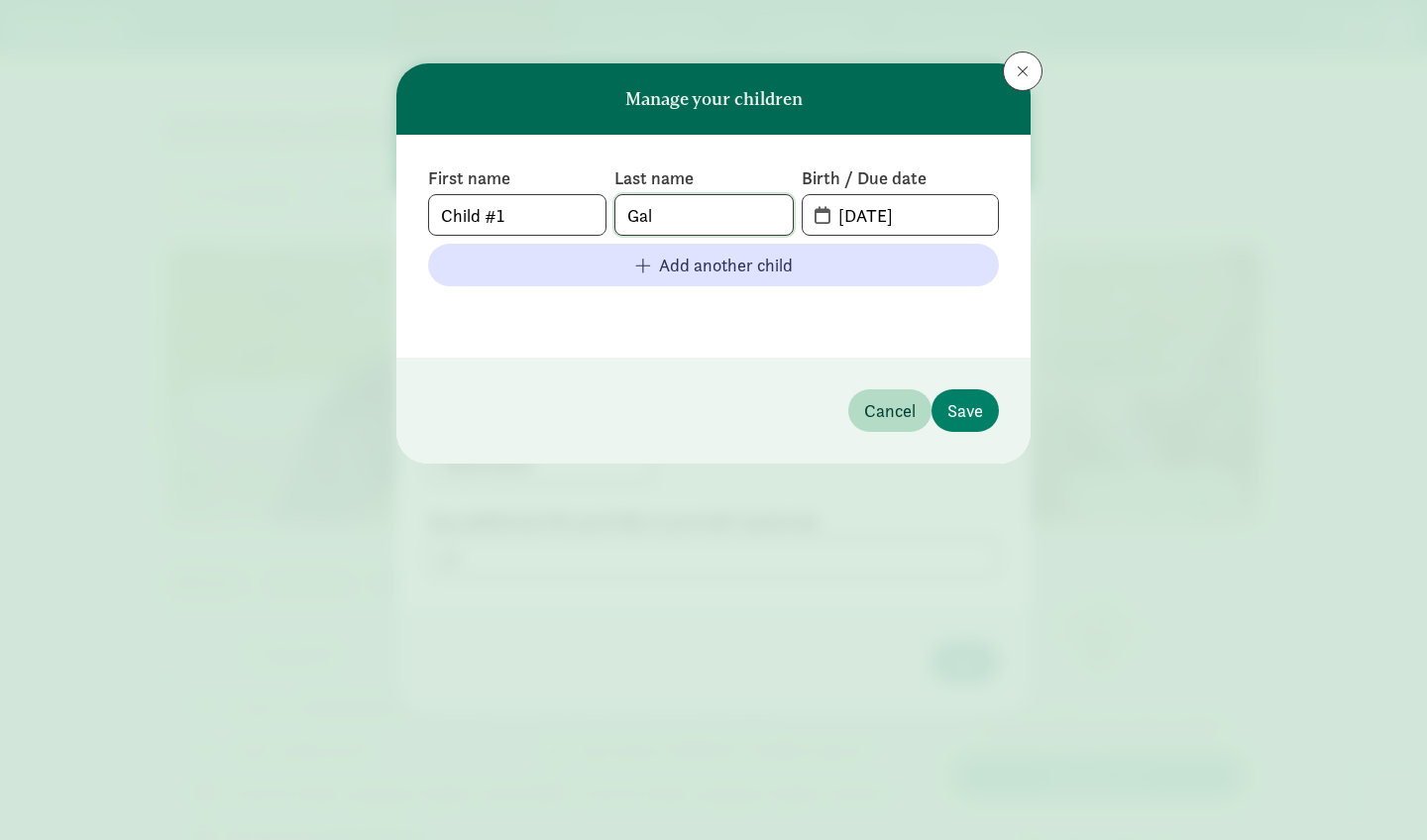 type on "Gal" 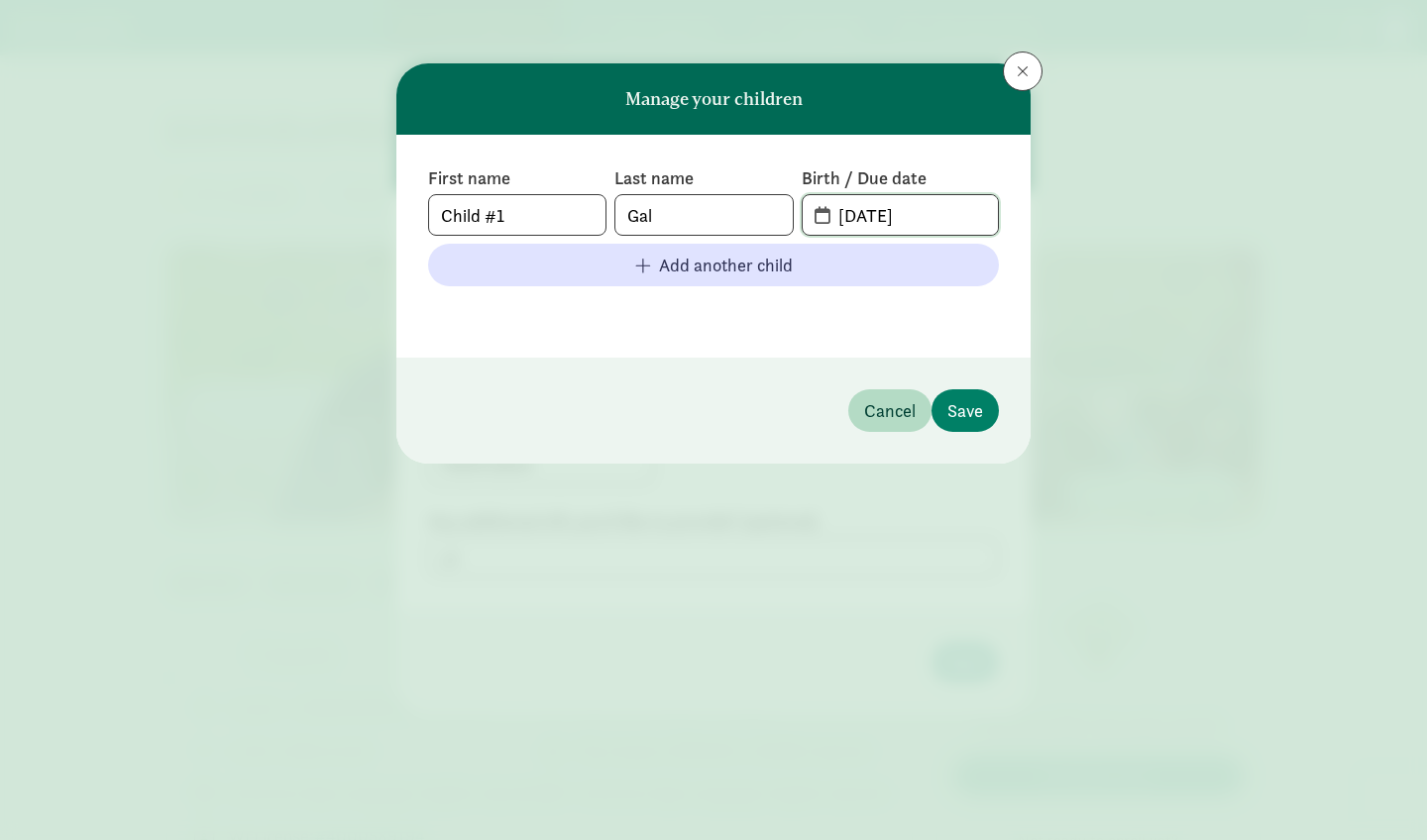 drag, startPoint x: 949, startPoint y: 216, endPoint x: 760, endPoint y: 190, distance: 190.78 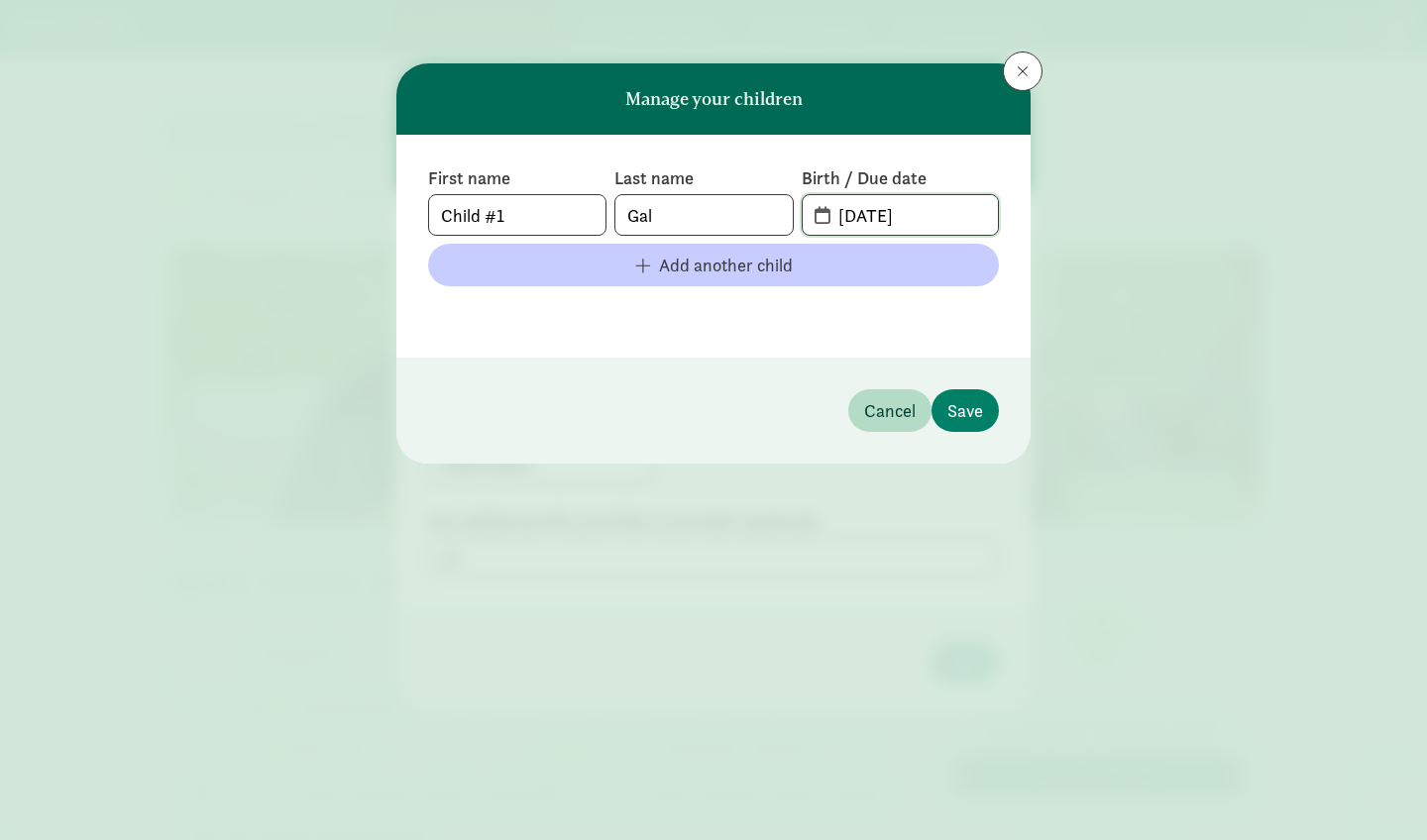type on "[DATE]" 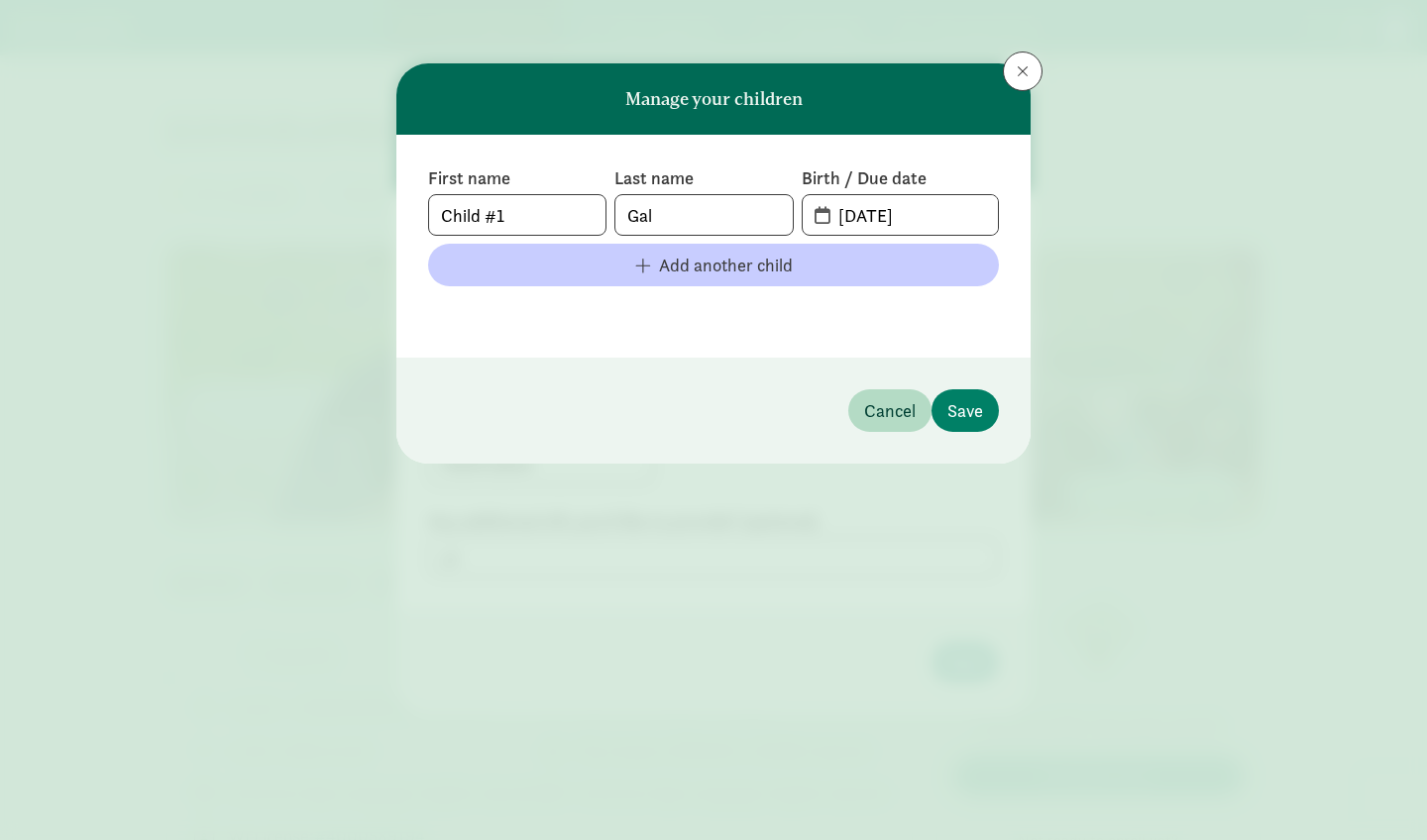 click on "Add another child" at bounding box center [725, 264] 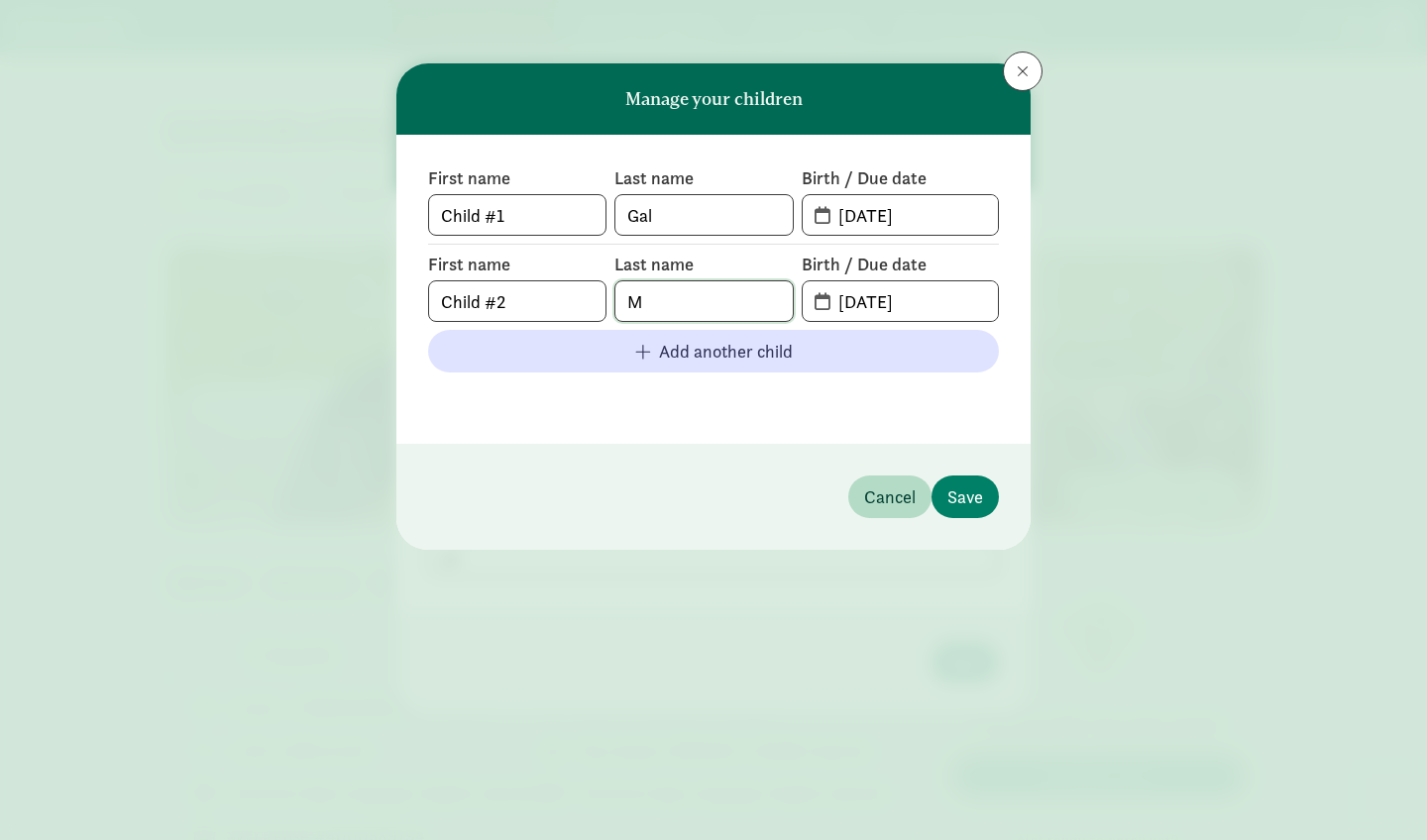 click on "M" 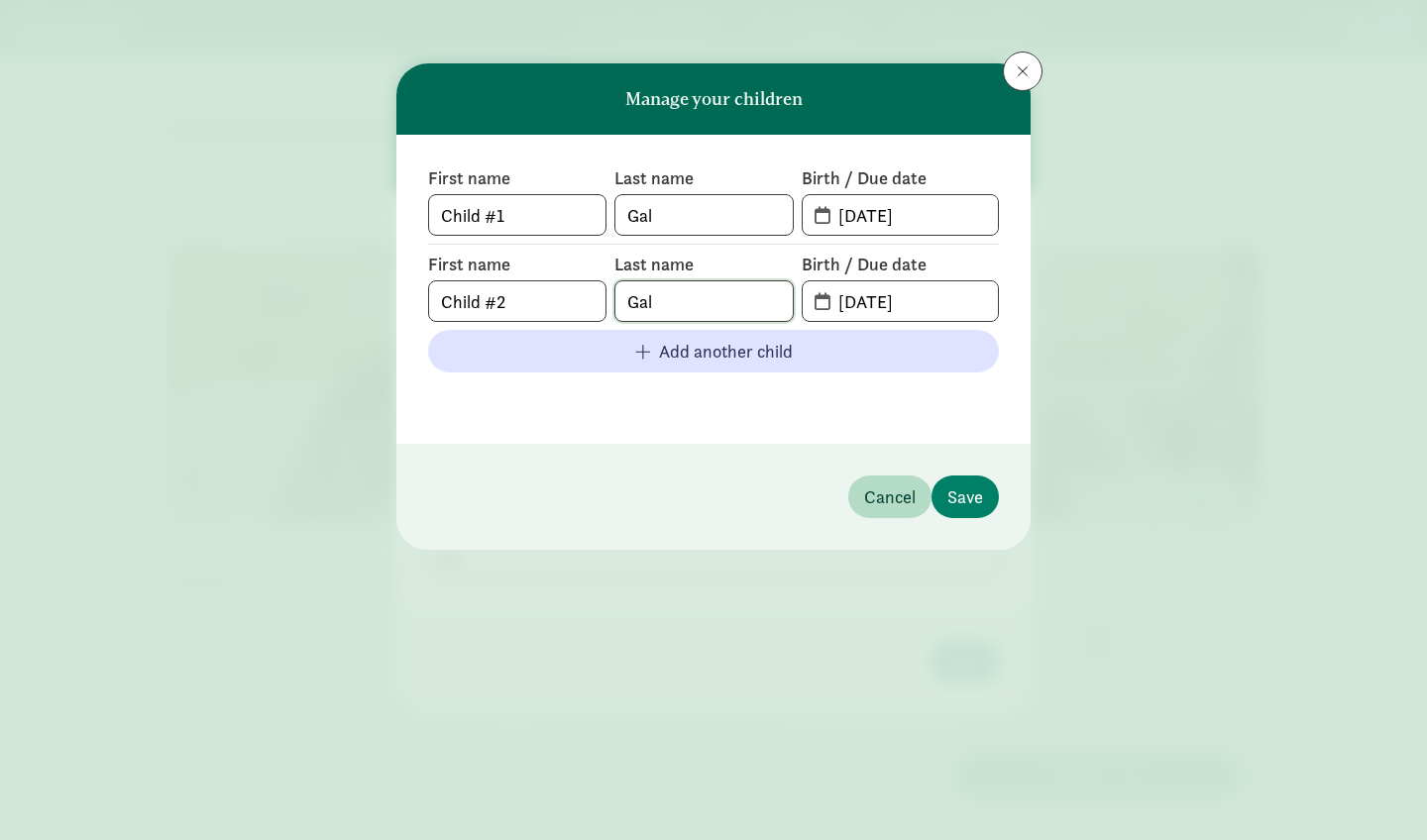 type on "Gal" 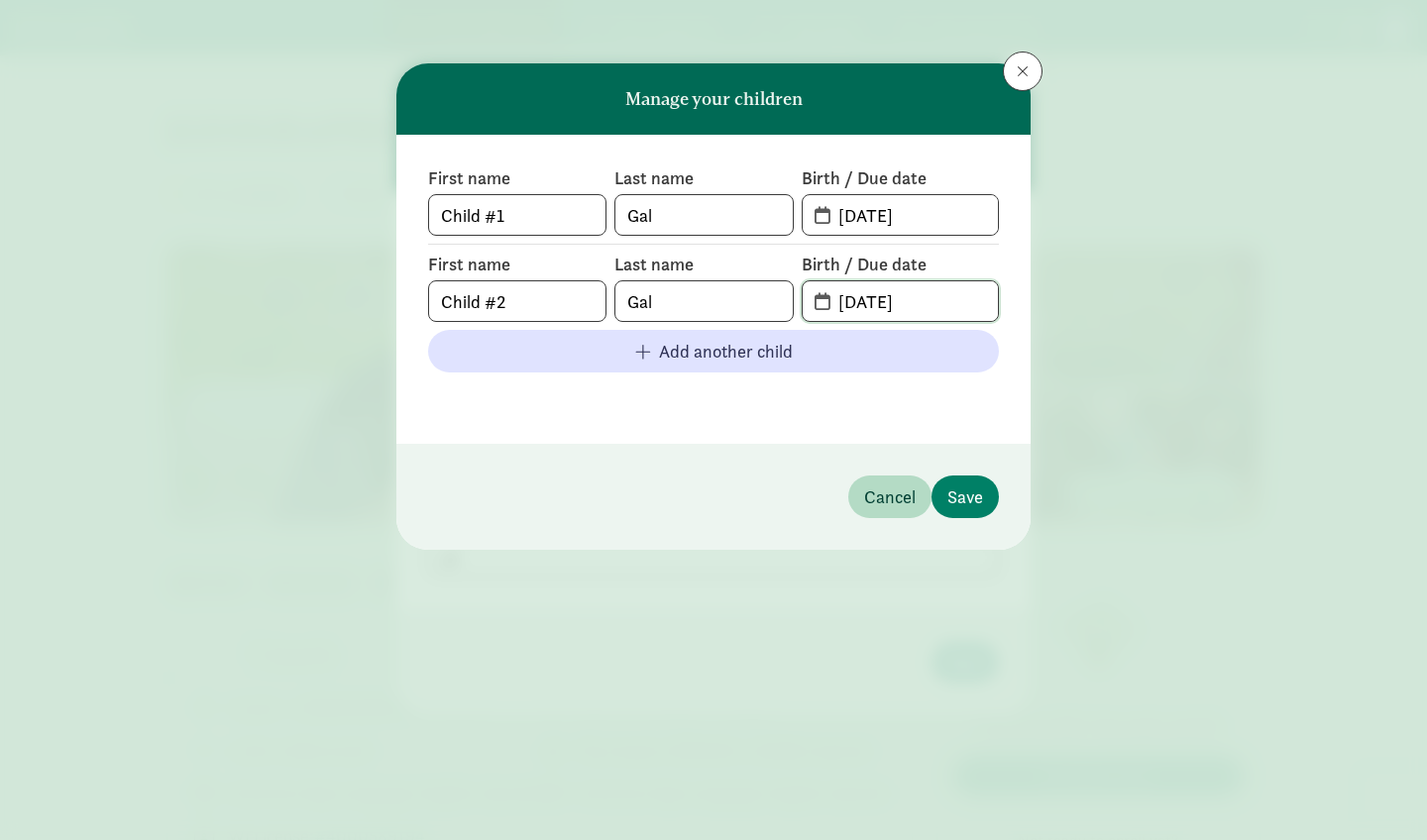 drag, startPoint x: 956, startPoint y: 307, endPoint x: 752, endPoint y: 284, distance: 205.29 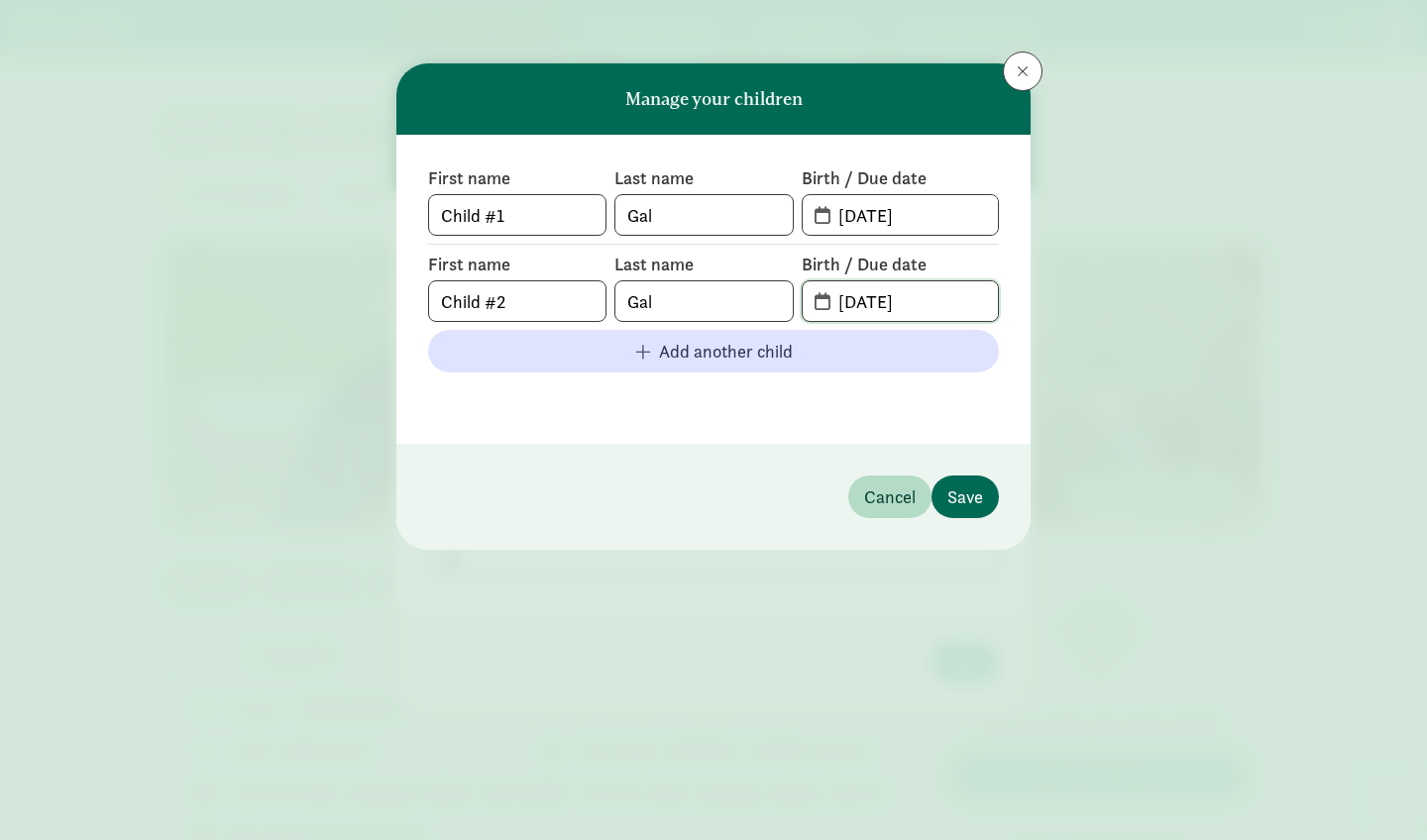 type on "[DATE]" 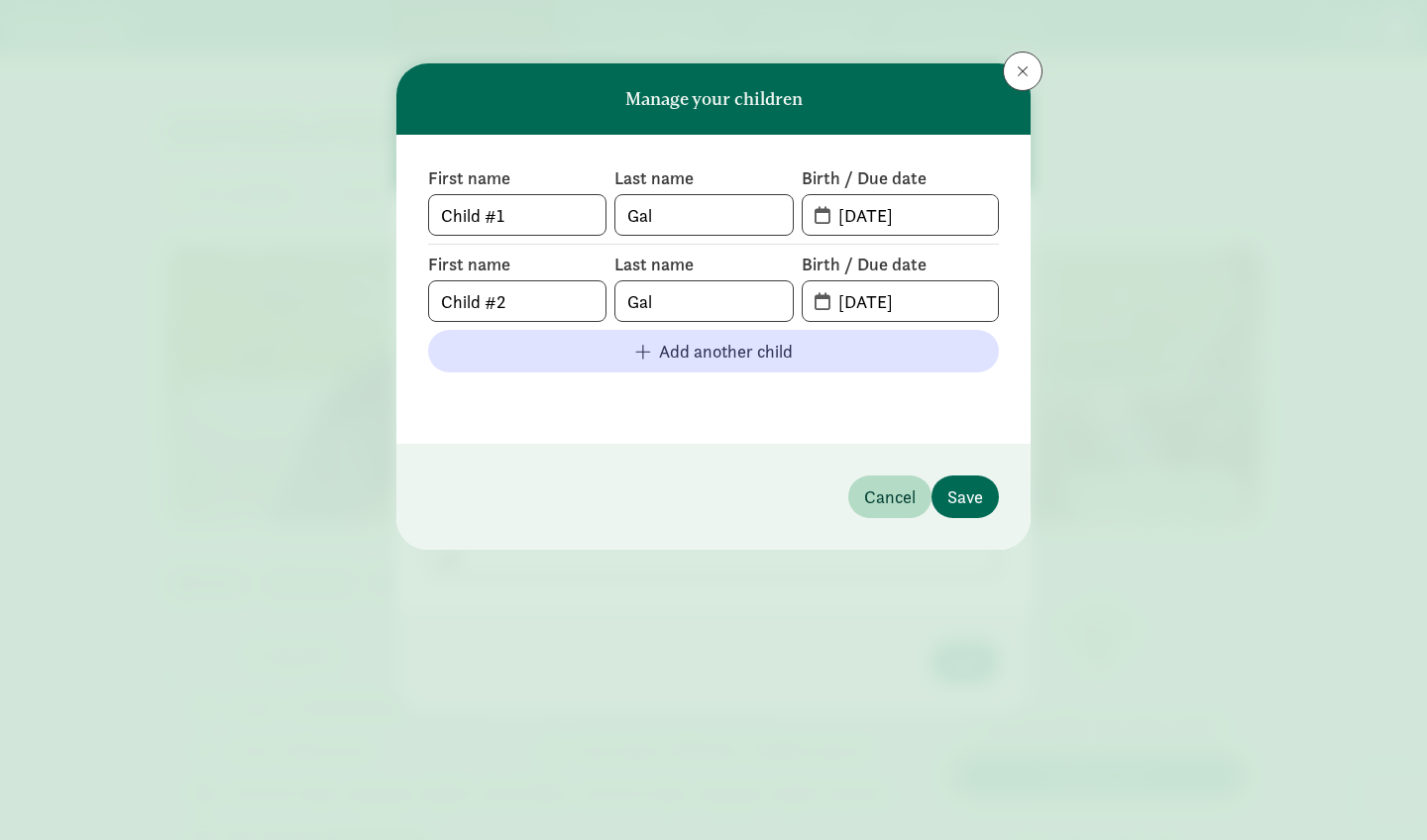 click on "Save" at bounding box center (965, 496) 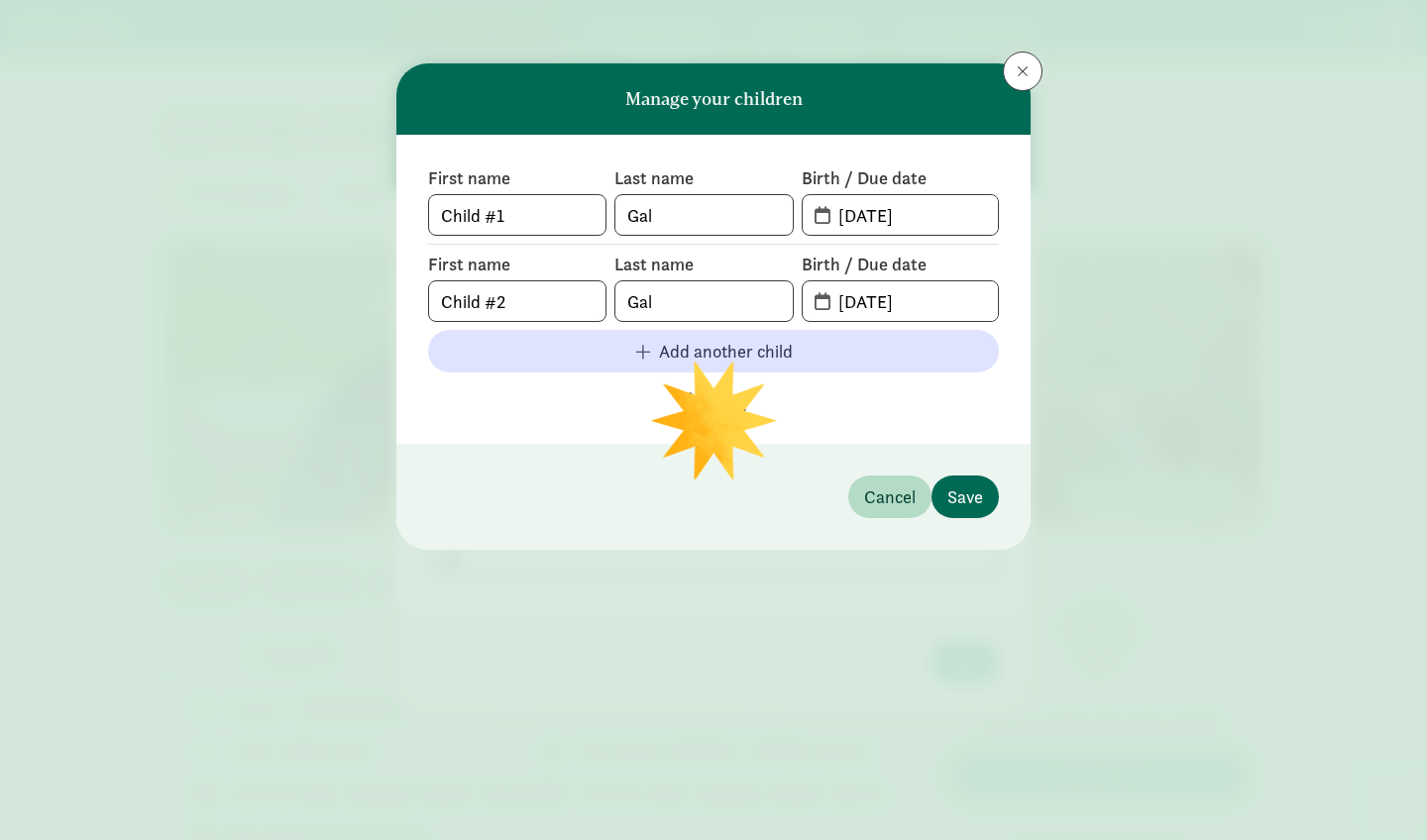 type 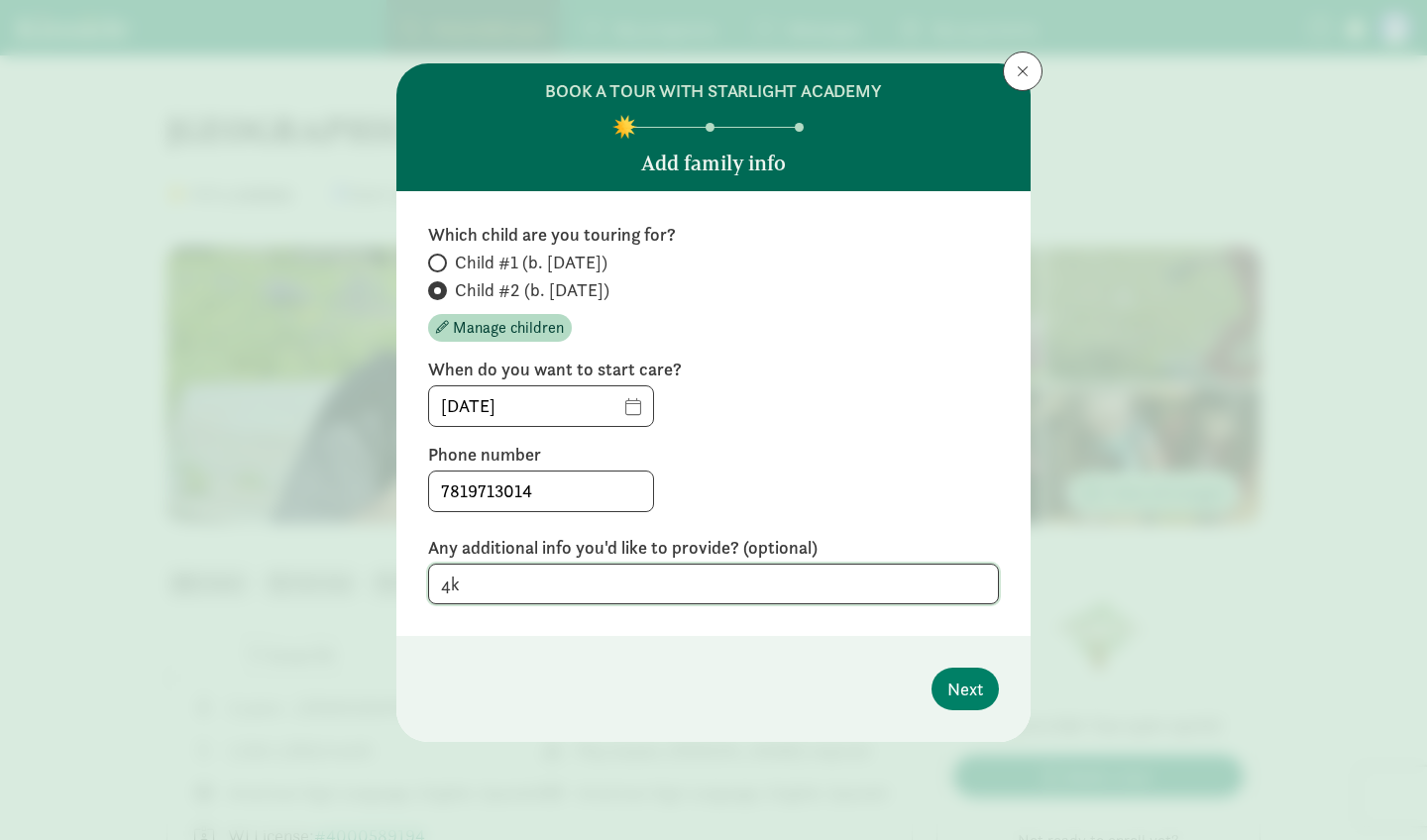 drag, startPoint x: 528, startPoint y: 584, endPoint x: 332, endPoint y: 579, distance: 196.06377 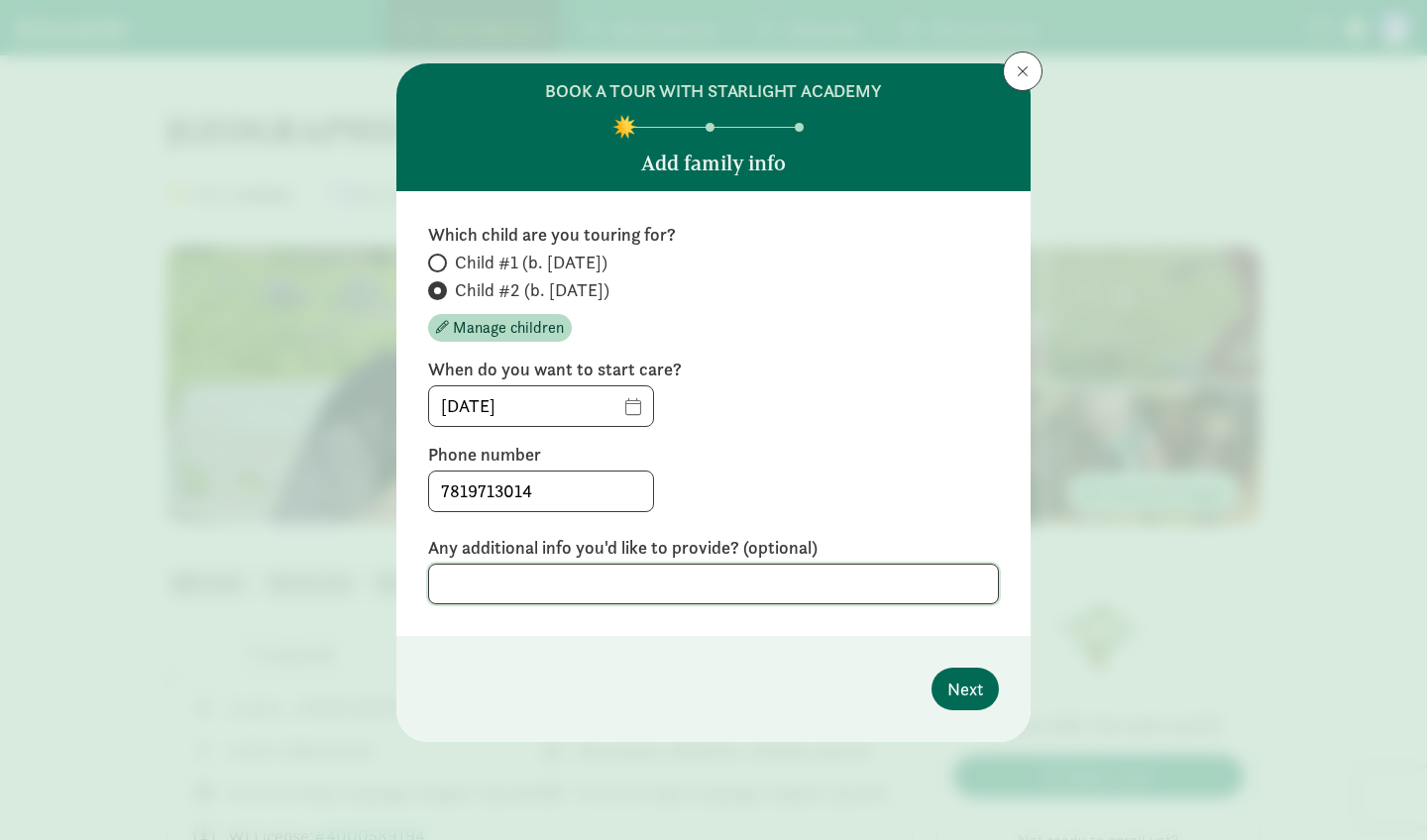 type 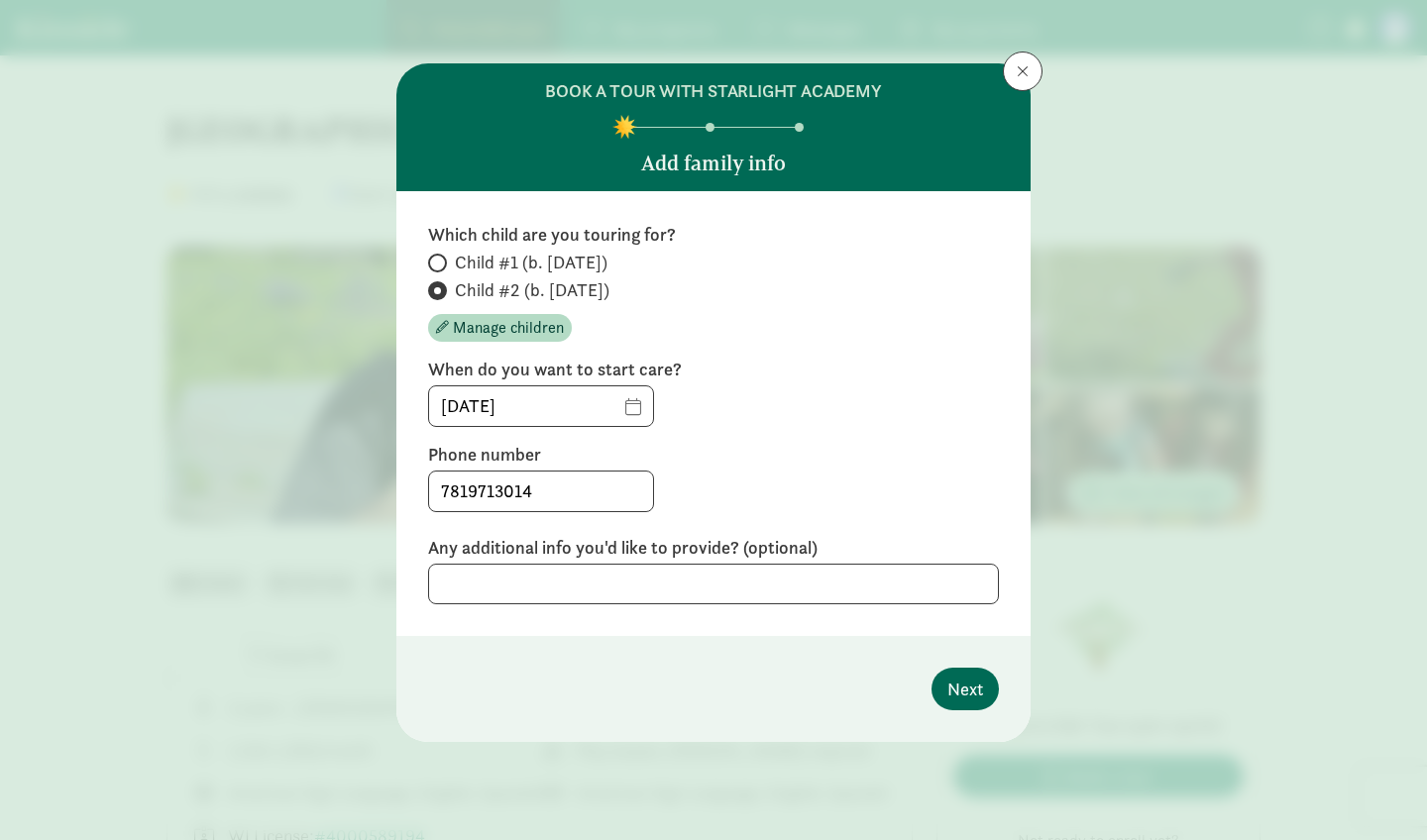 click on "Next" at bounding box center [965, 688] 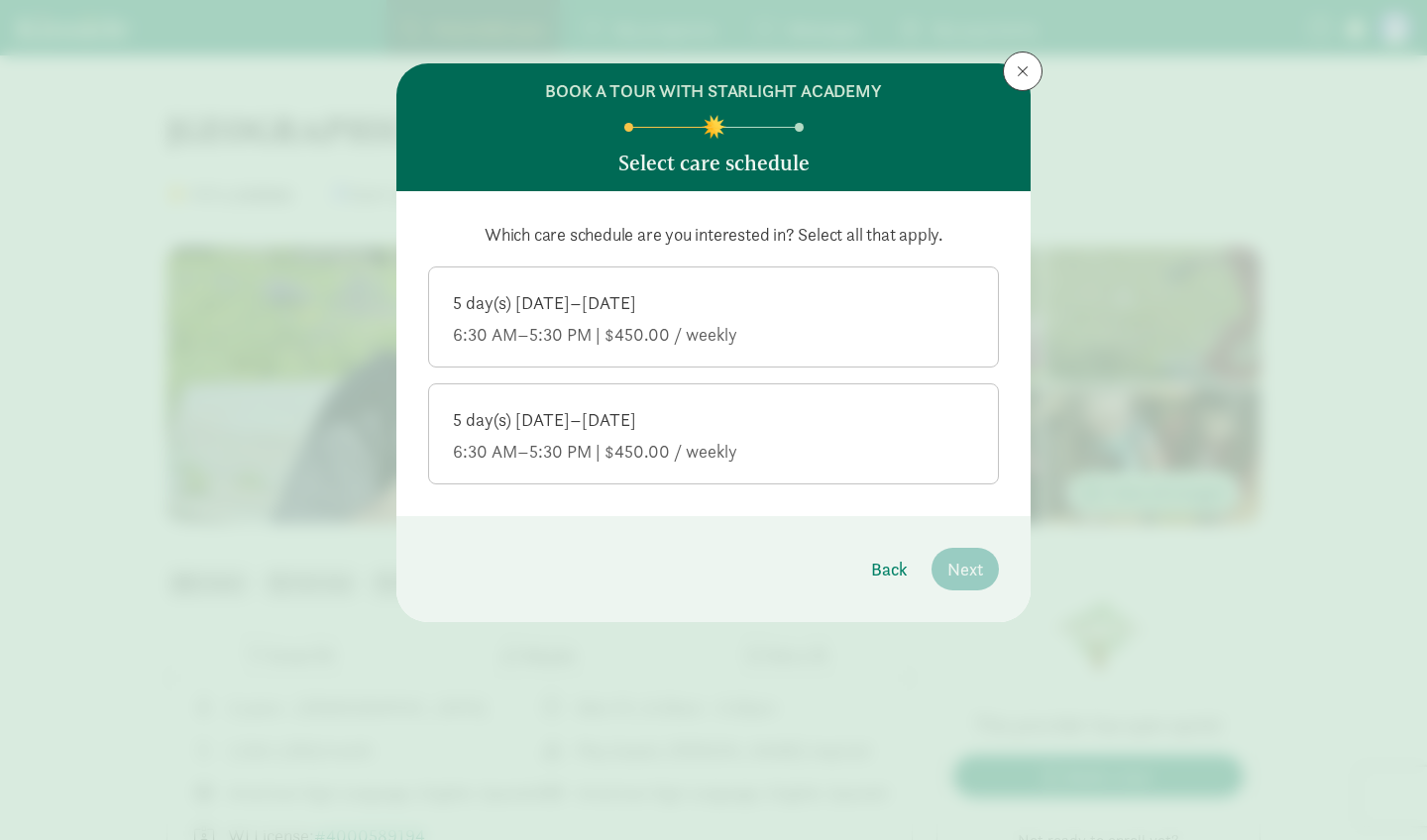click on "5 day(s) [DATE]–[DATE] 6:30 AM–5:30 PM | $450.00 / weekly" at bounding box center (714, 315) 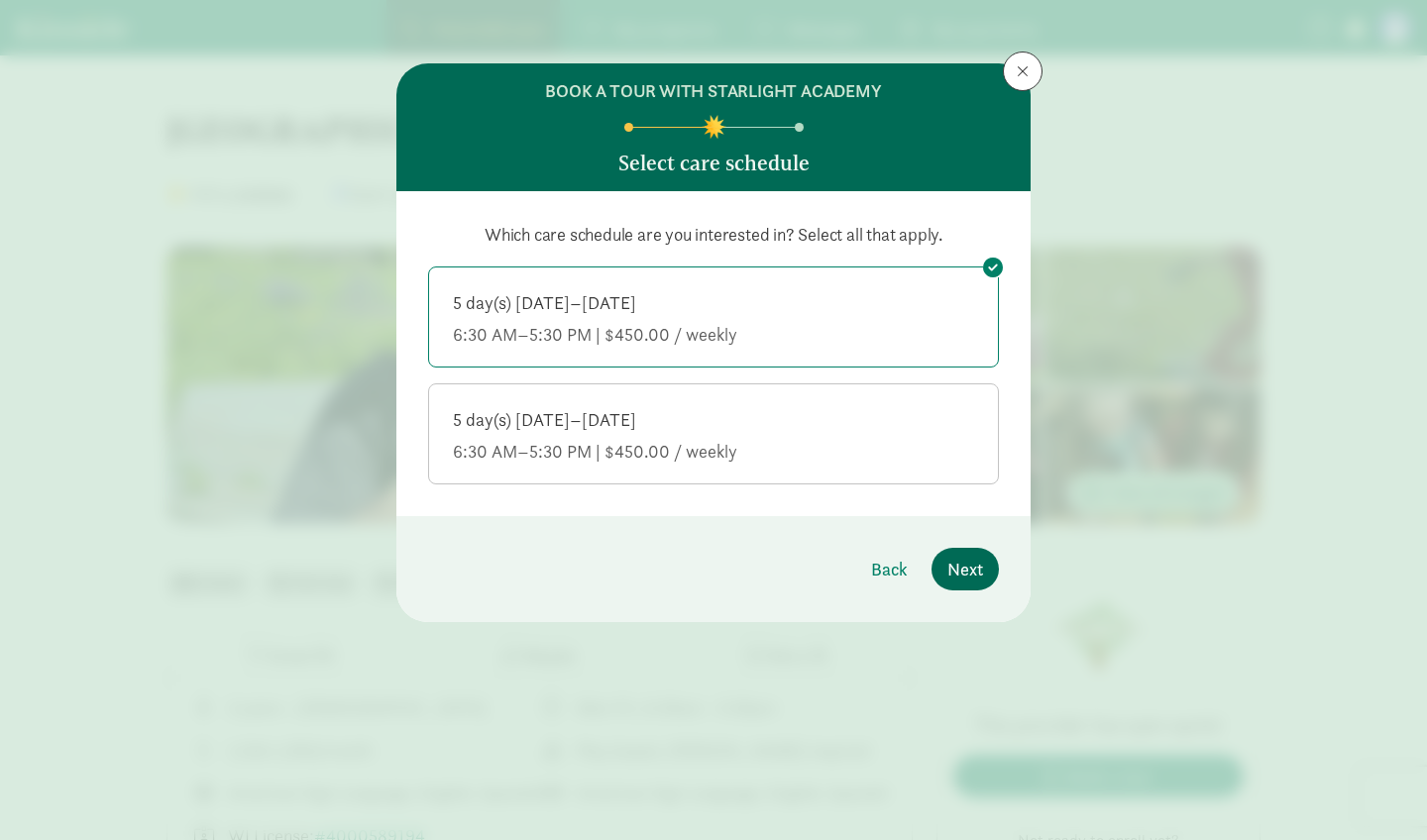 click on "Next" at bounding box center (965, 569) 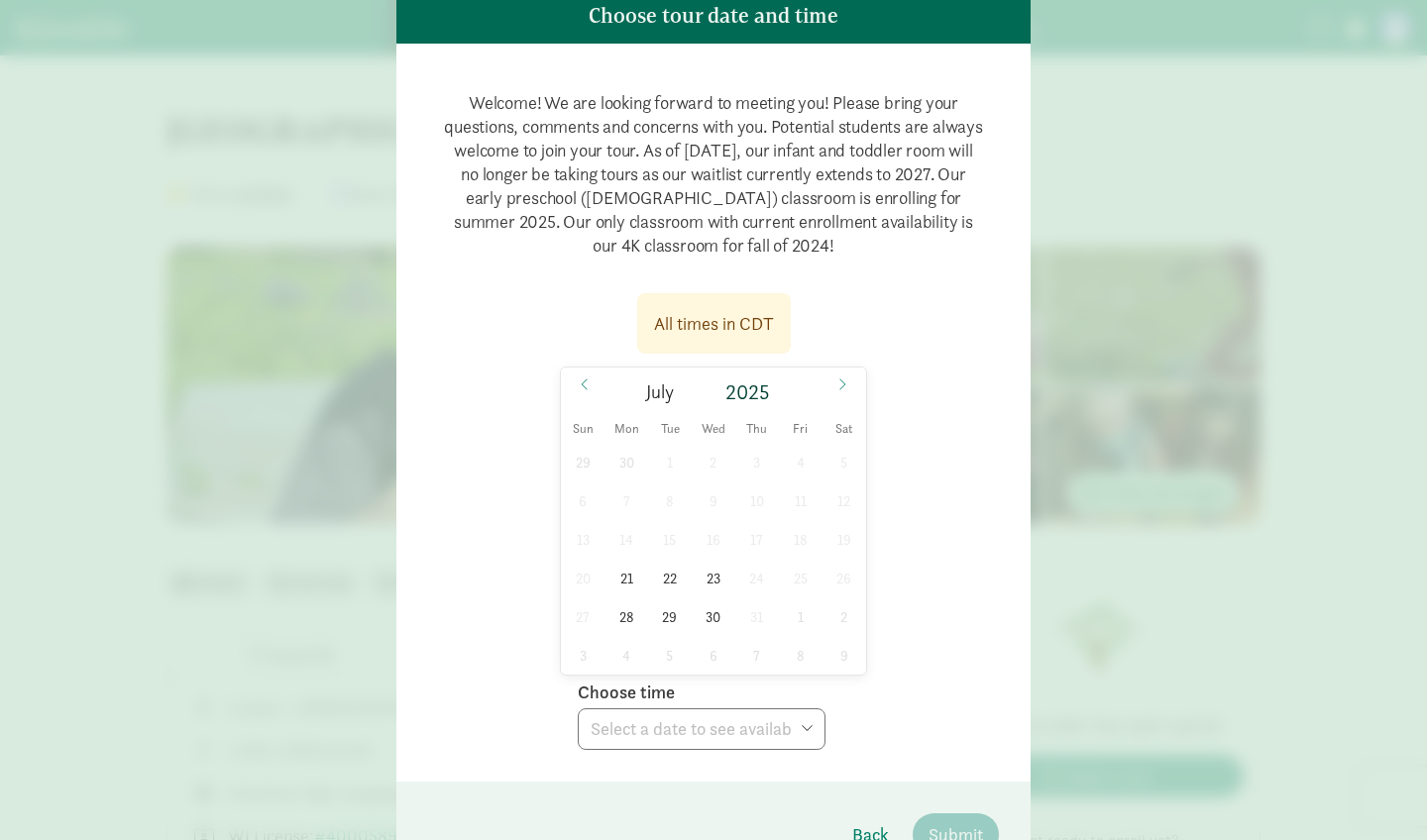 scroll, scrollTop: 150, scrollLeft: 0, axis: vertical 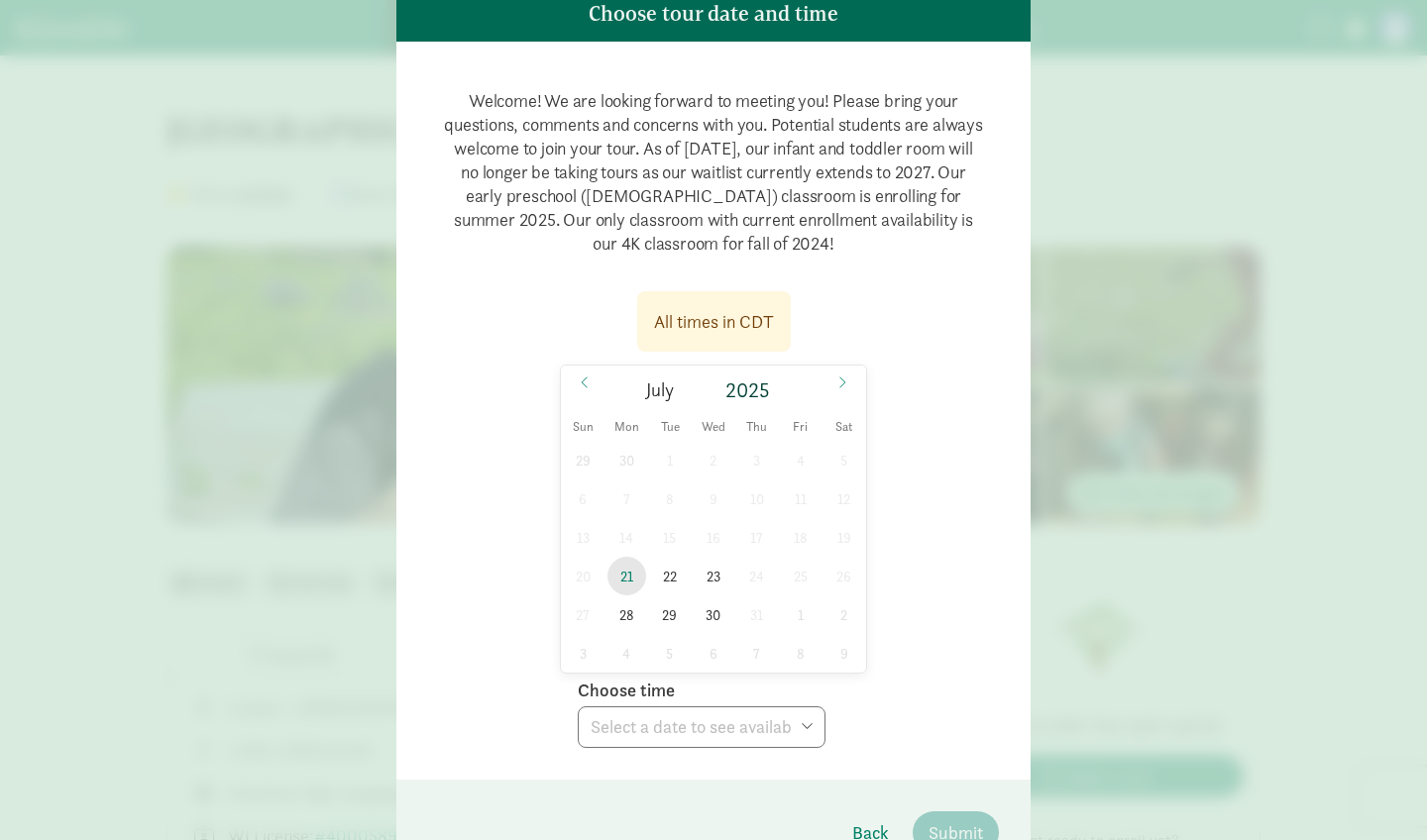 click on "21" at bounding box center [626, 576] 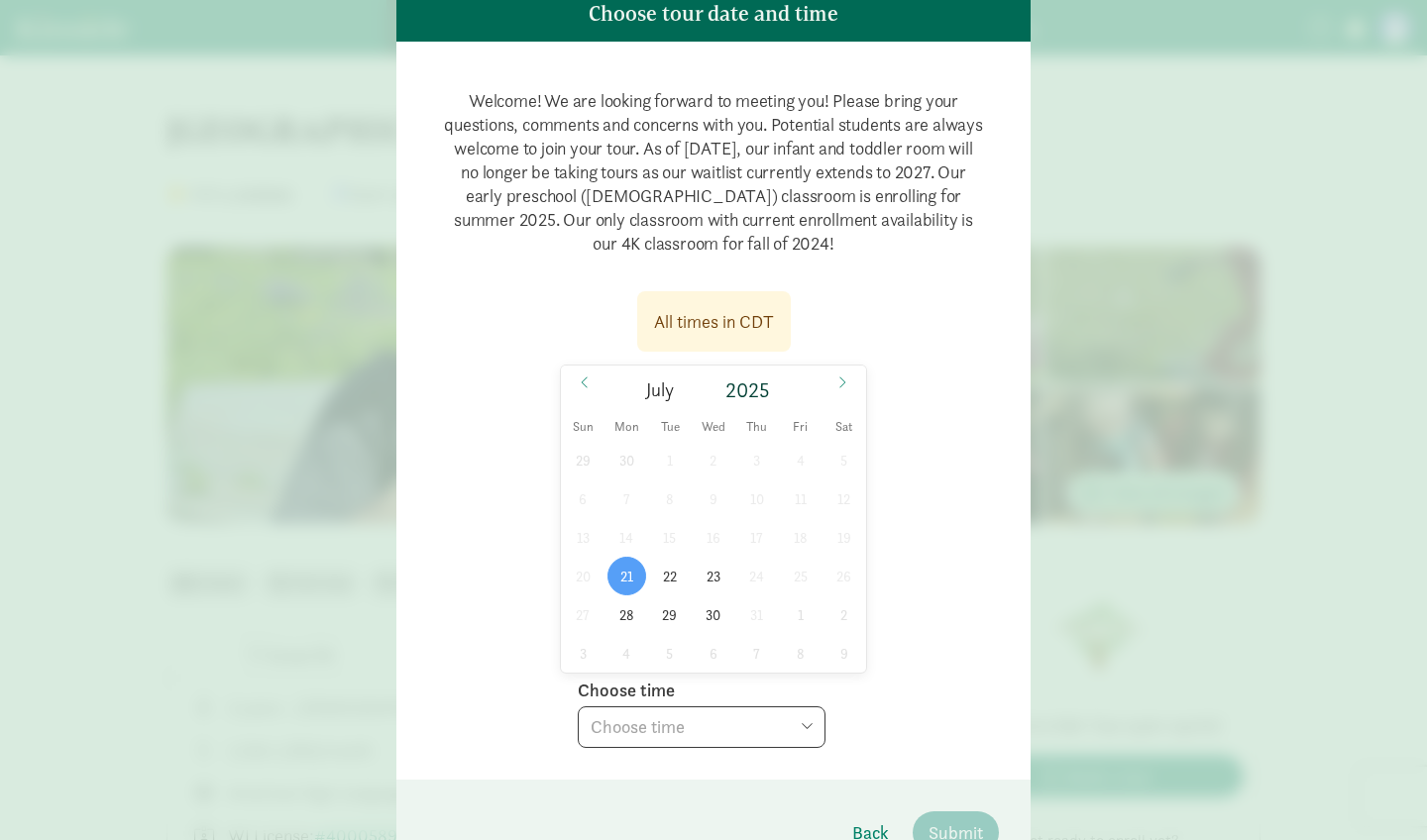 select on "[DATE]T09:30:00.000-05:00" 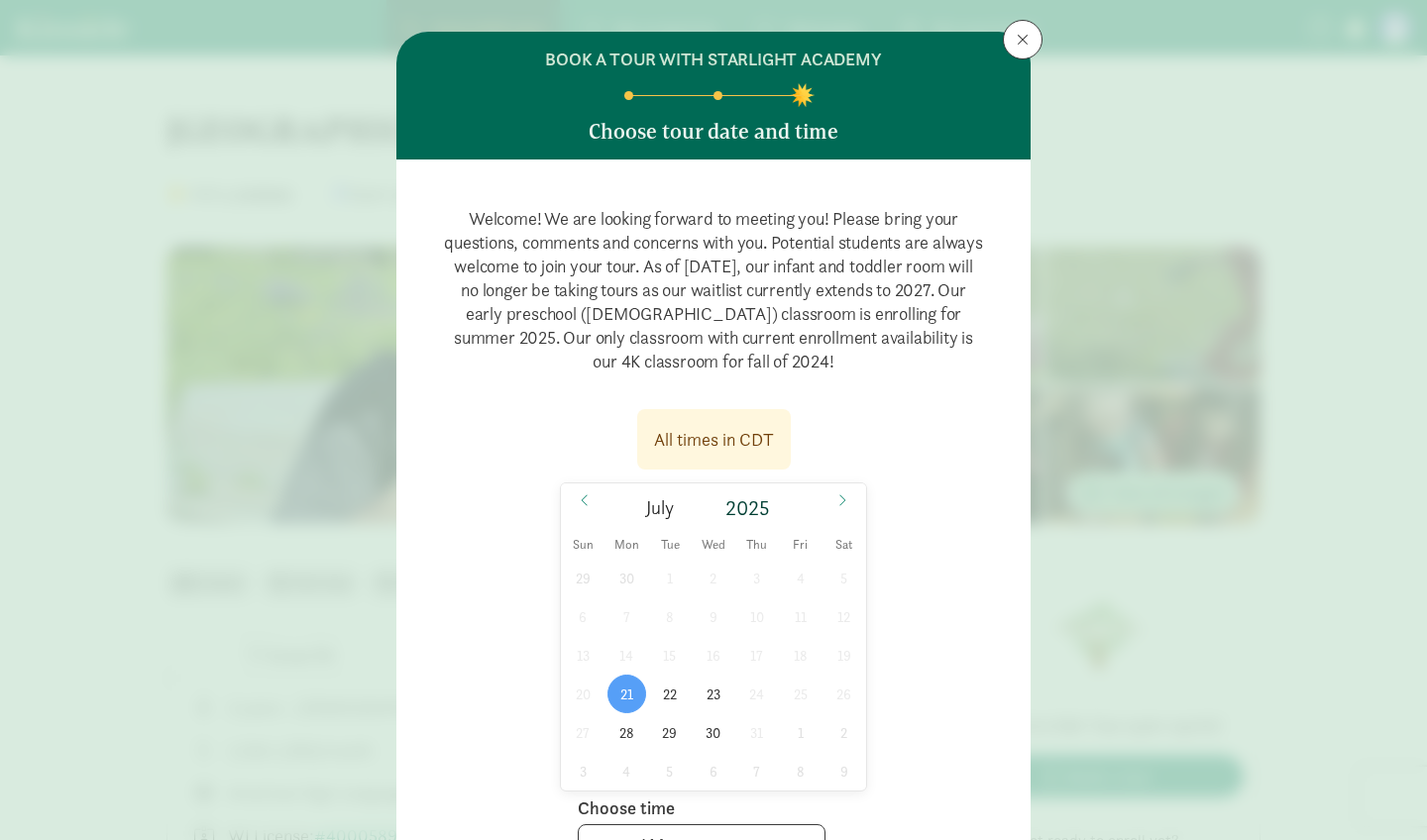 scroll, scrollTop: 31, scrollLeft: 0, axis: vertical 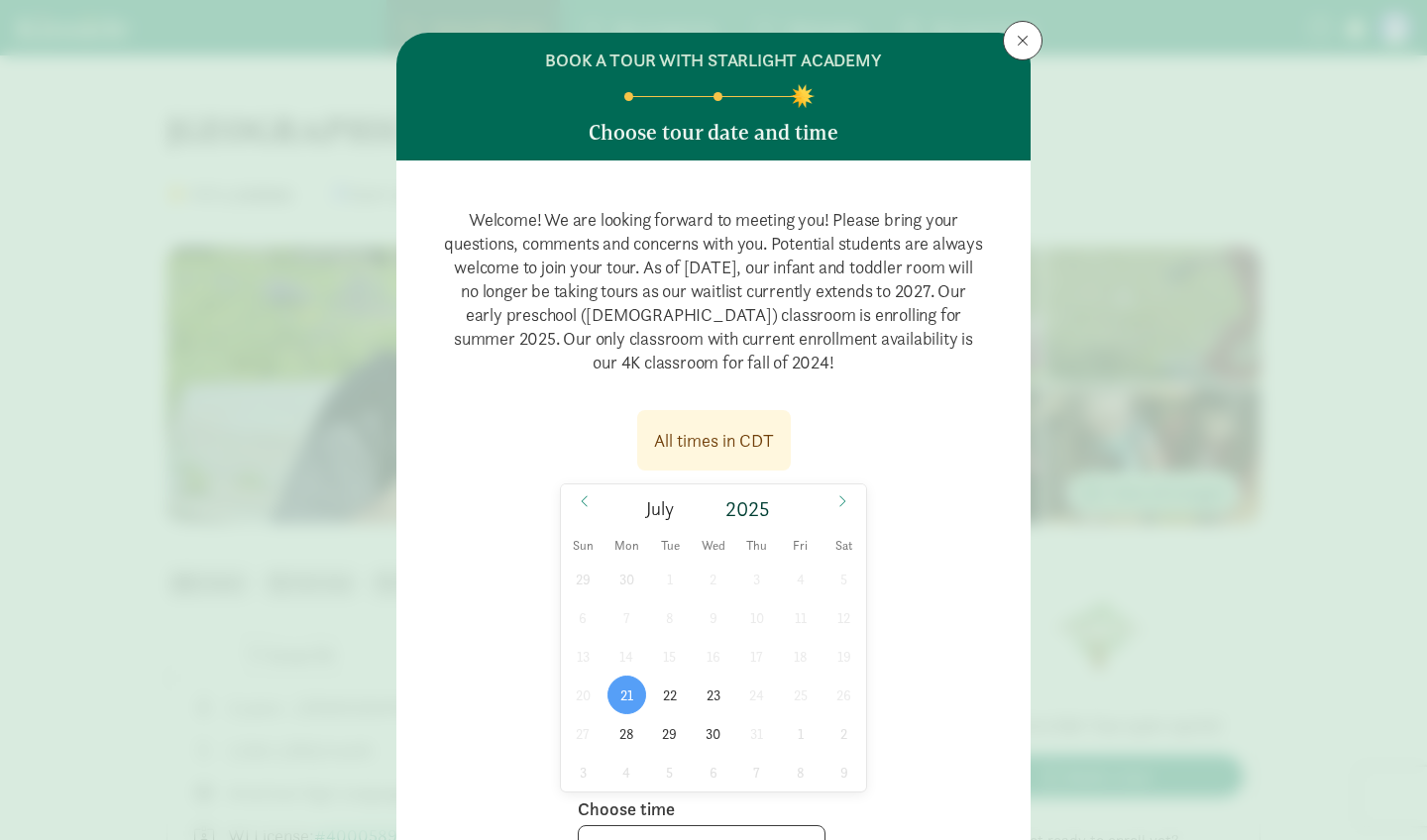 click at bounding box center (1023, 41) 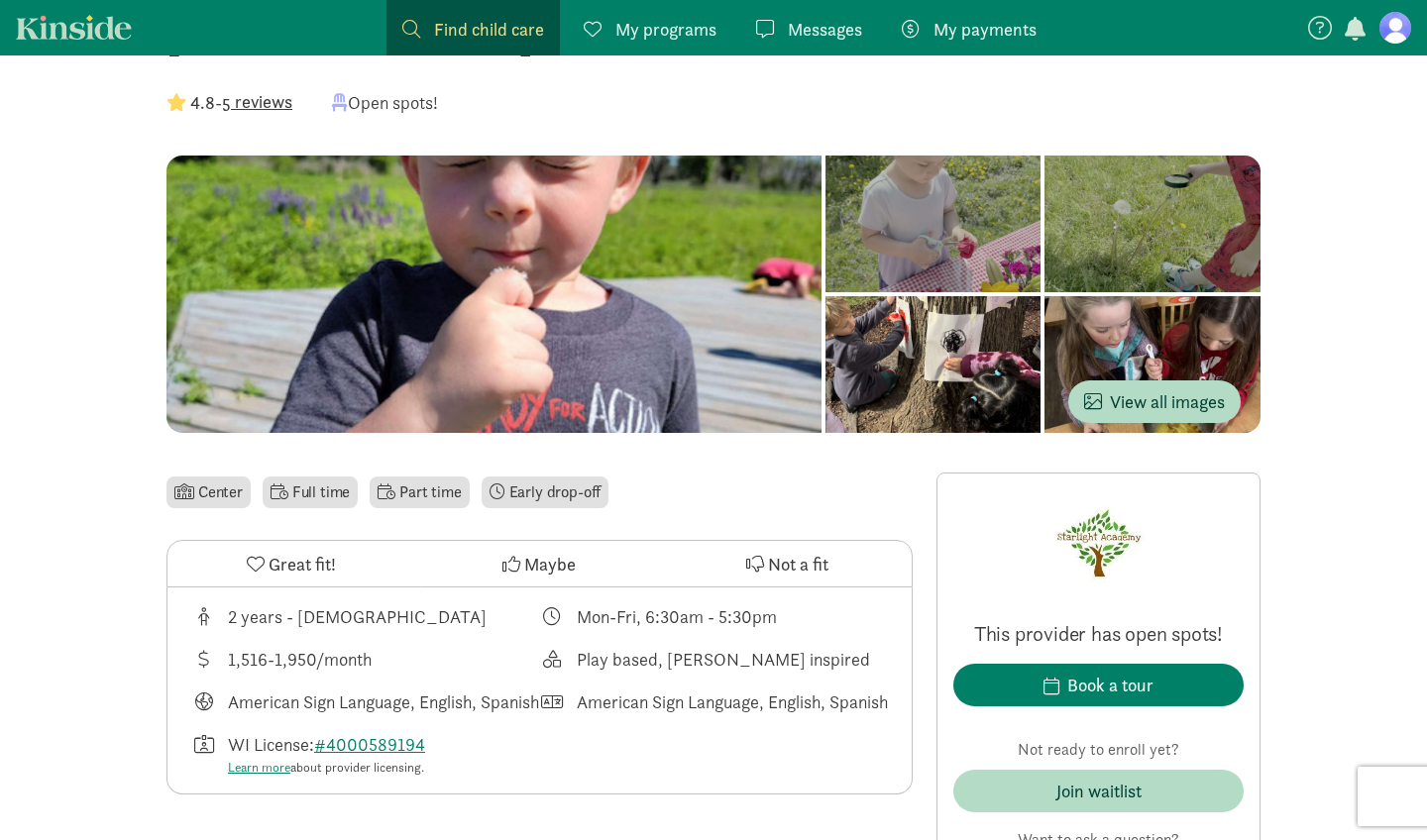scroll, scrollTop: 93, scrollLeft: 0, axis: vertical 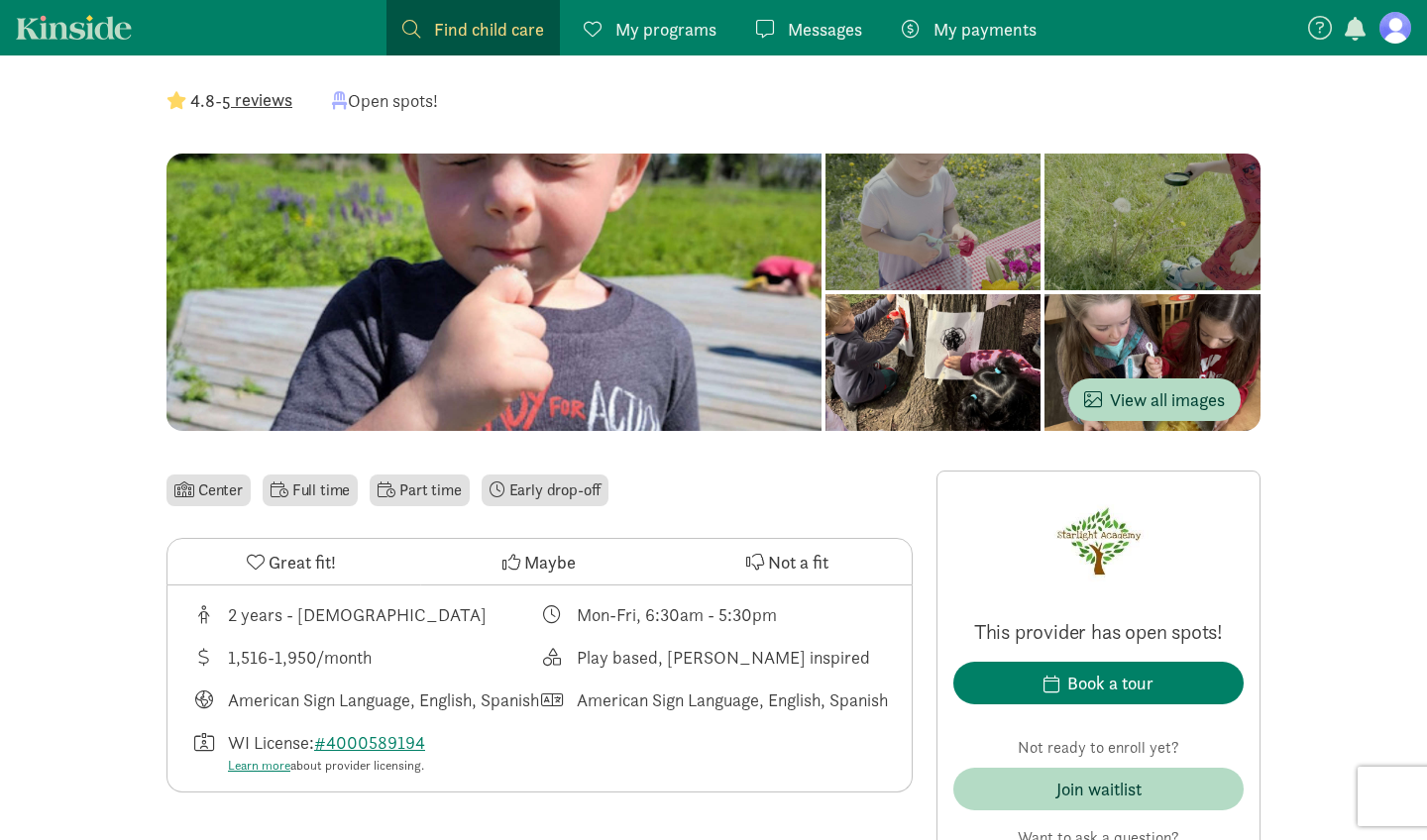click on "5 reviews" at bounding box center (257, 99) 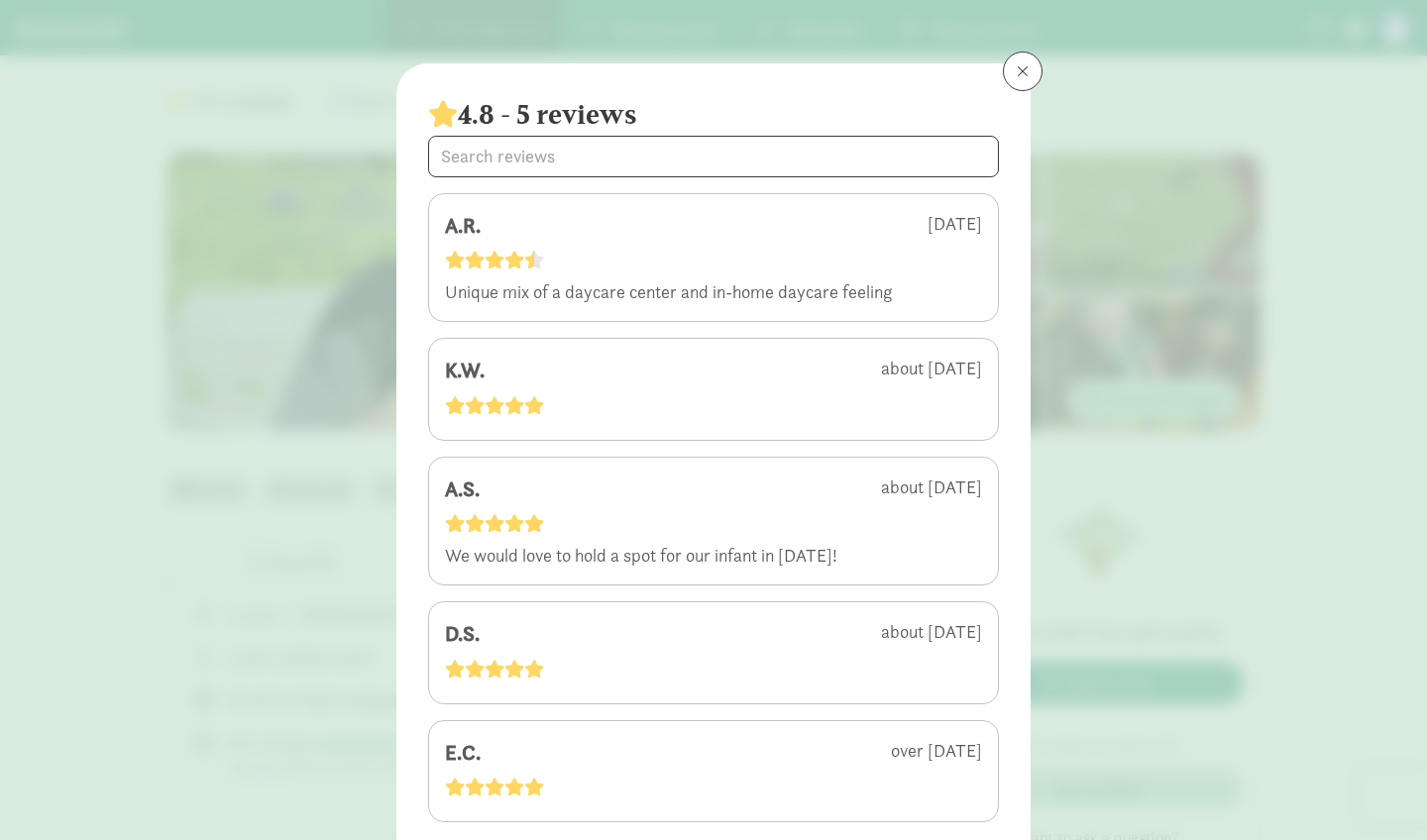 scroll, scrollTop: 0, scrollLeft: 0, axis: both 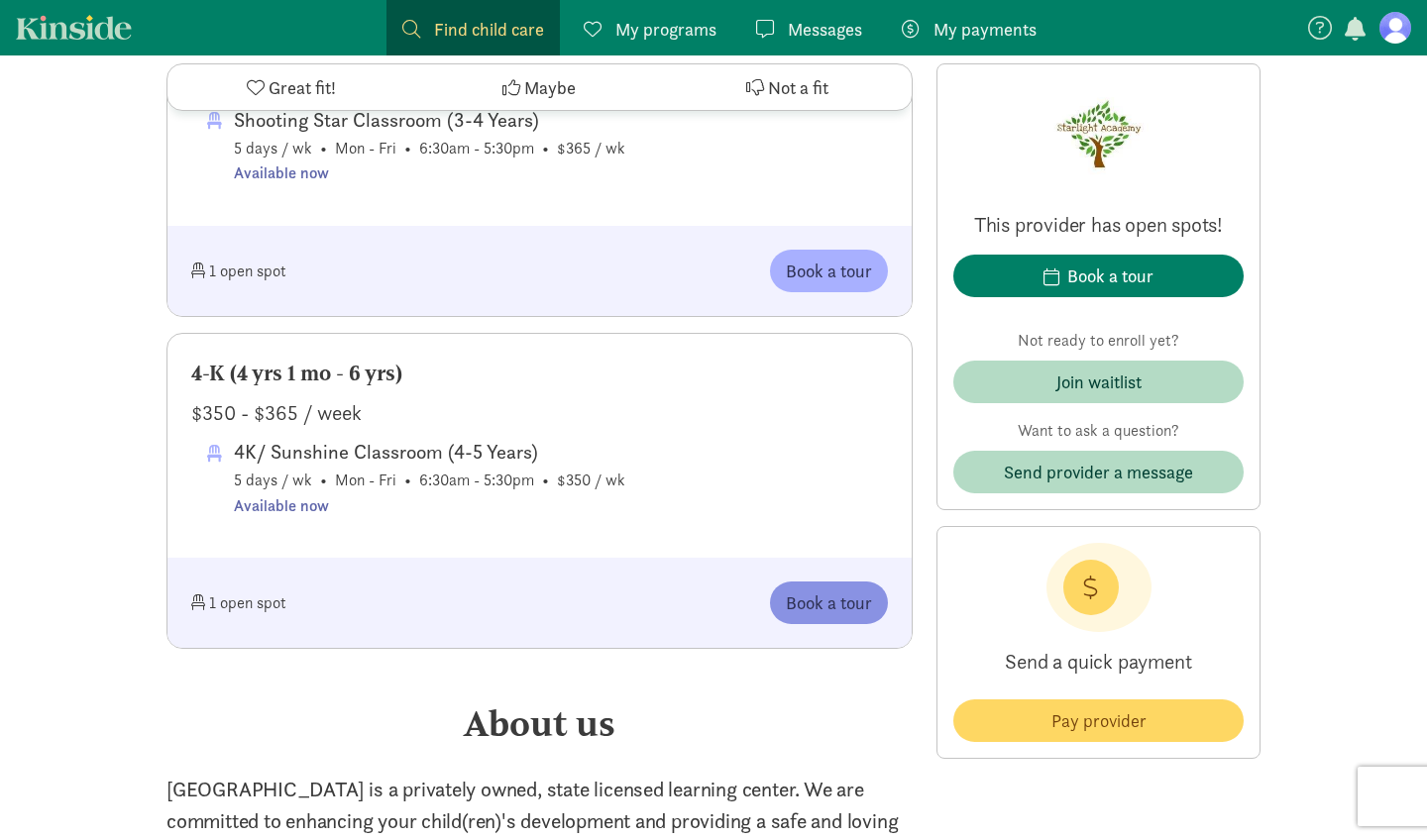 click on "Book a tour" at bounding box center [828, 602] 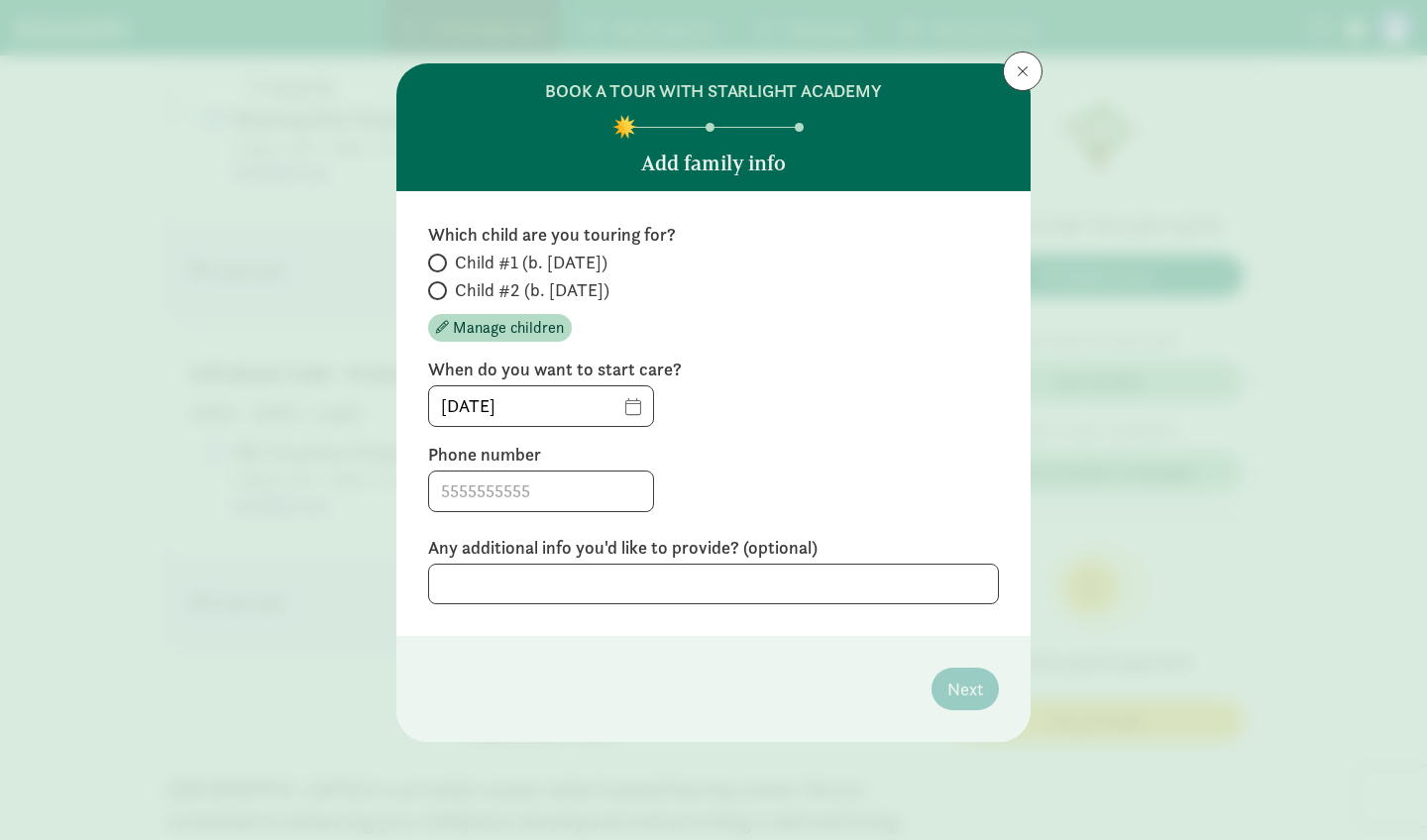 click on "Child #1 (b. [DATE])" at bounding box center (434, 262) 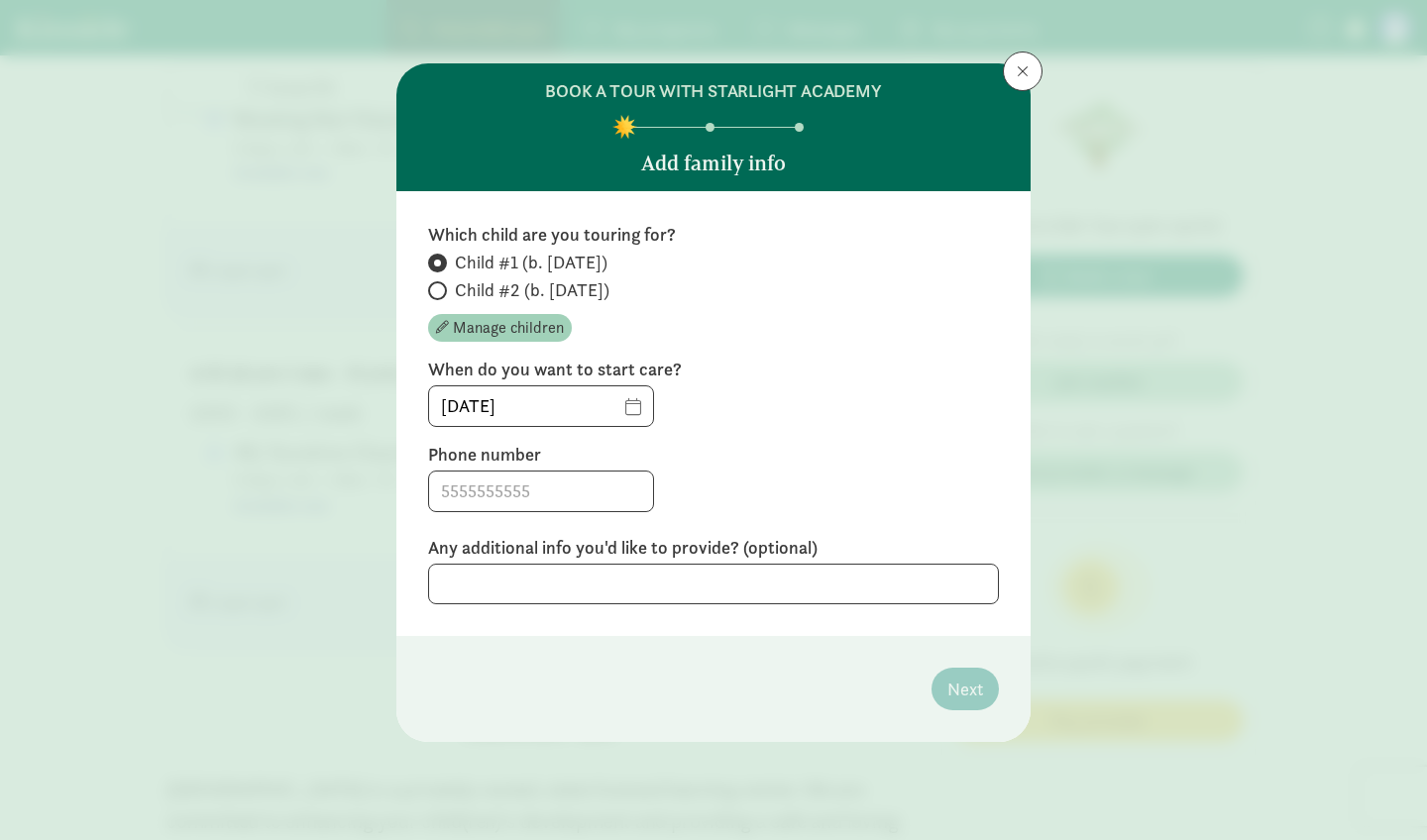 click on "Manage children" at bounding box center [508, 328] 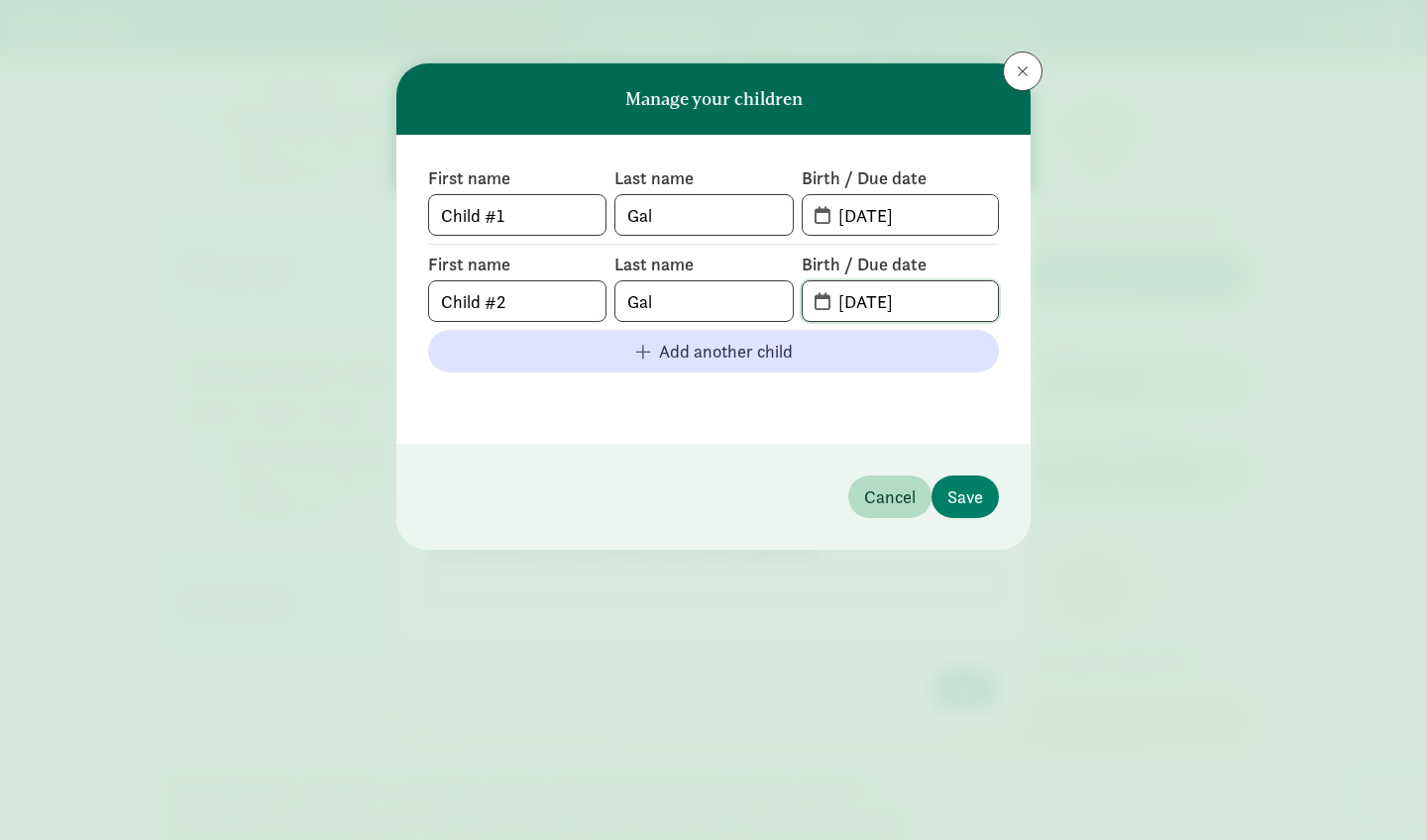 drag, startPoint x: 930, startPoint y: 301, endPoint x: 799, endPoint y: 280, distance: 132.67253 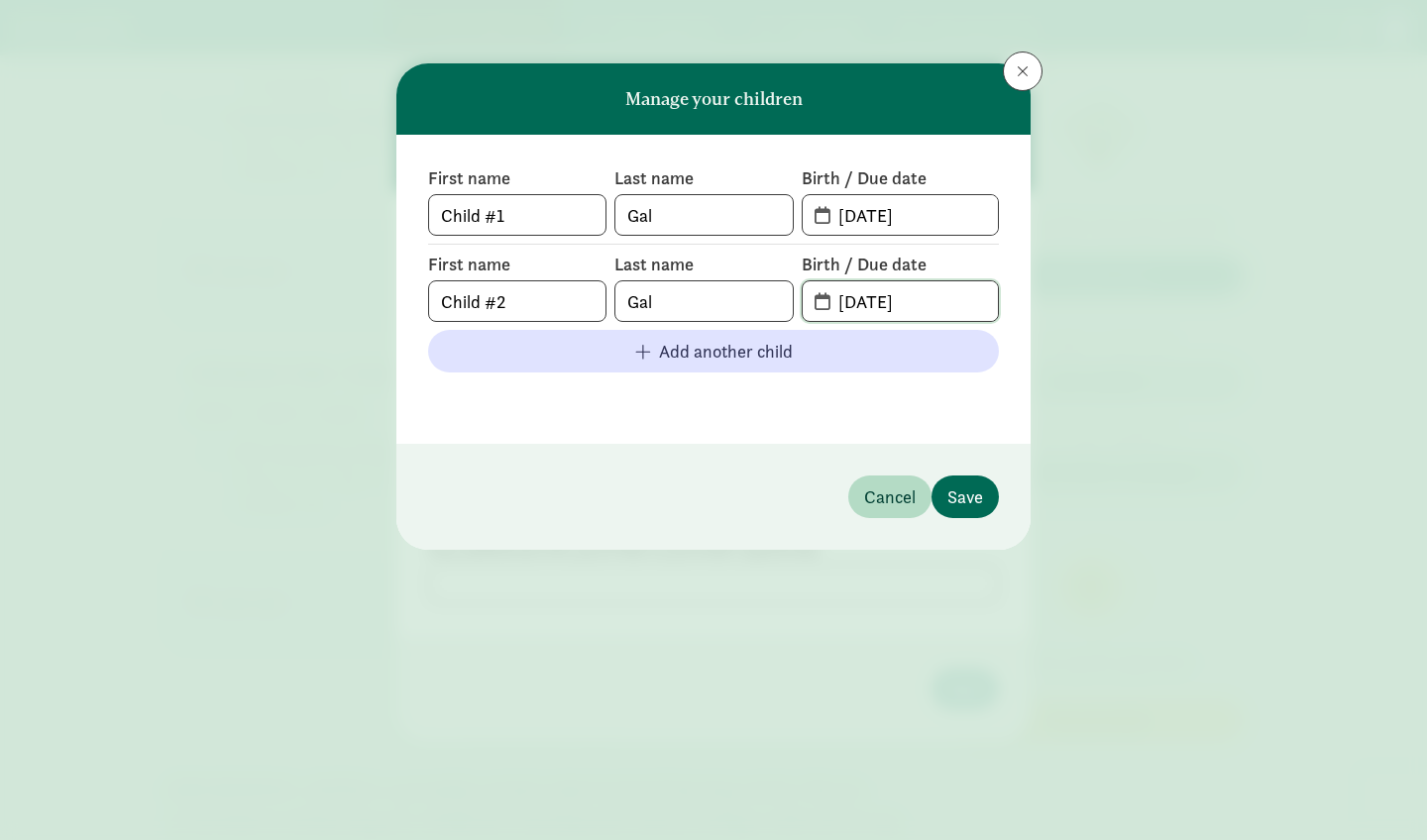 type on "[DATE]" 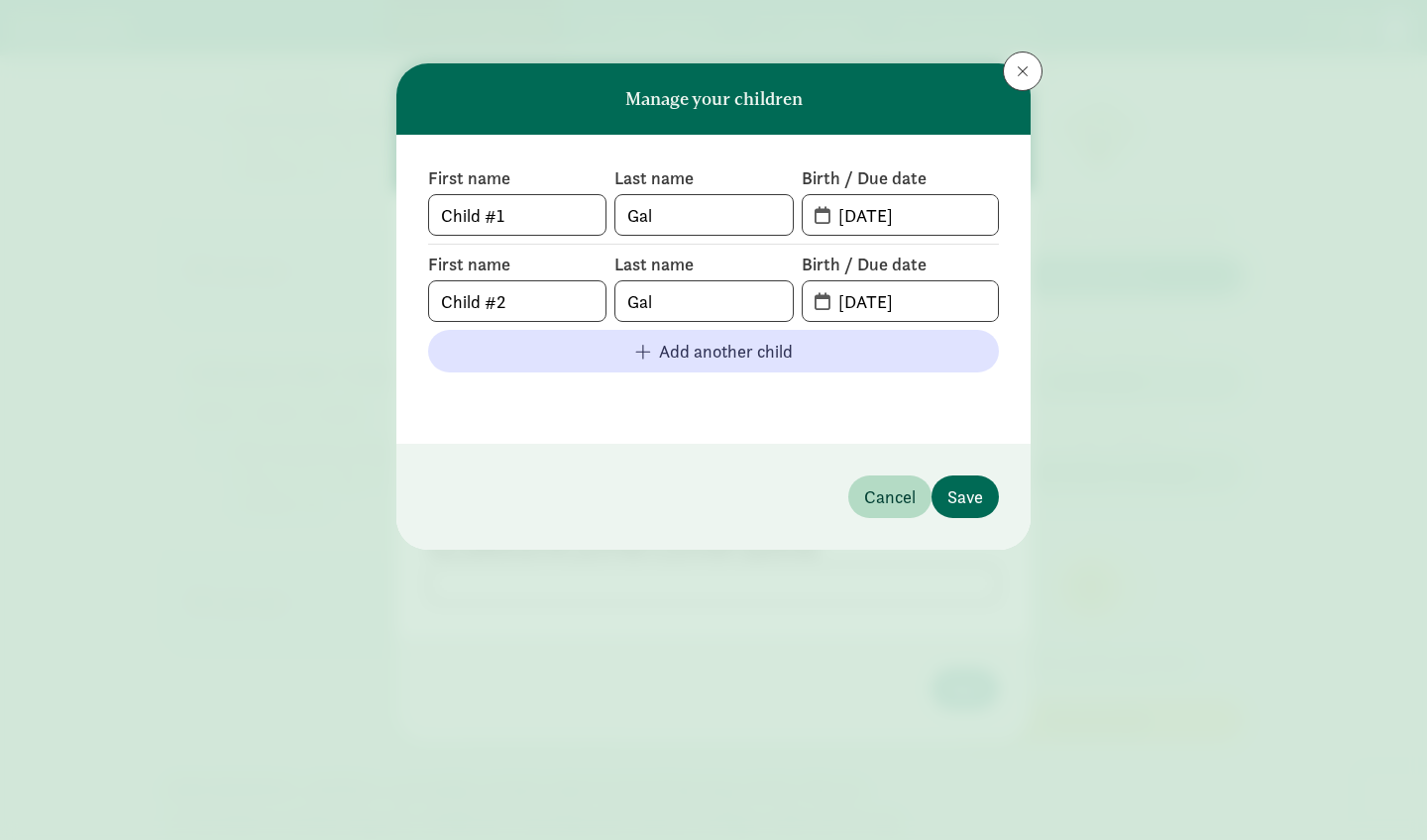 click on "Save" at bounding box center [965, 496] 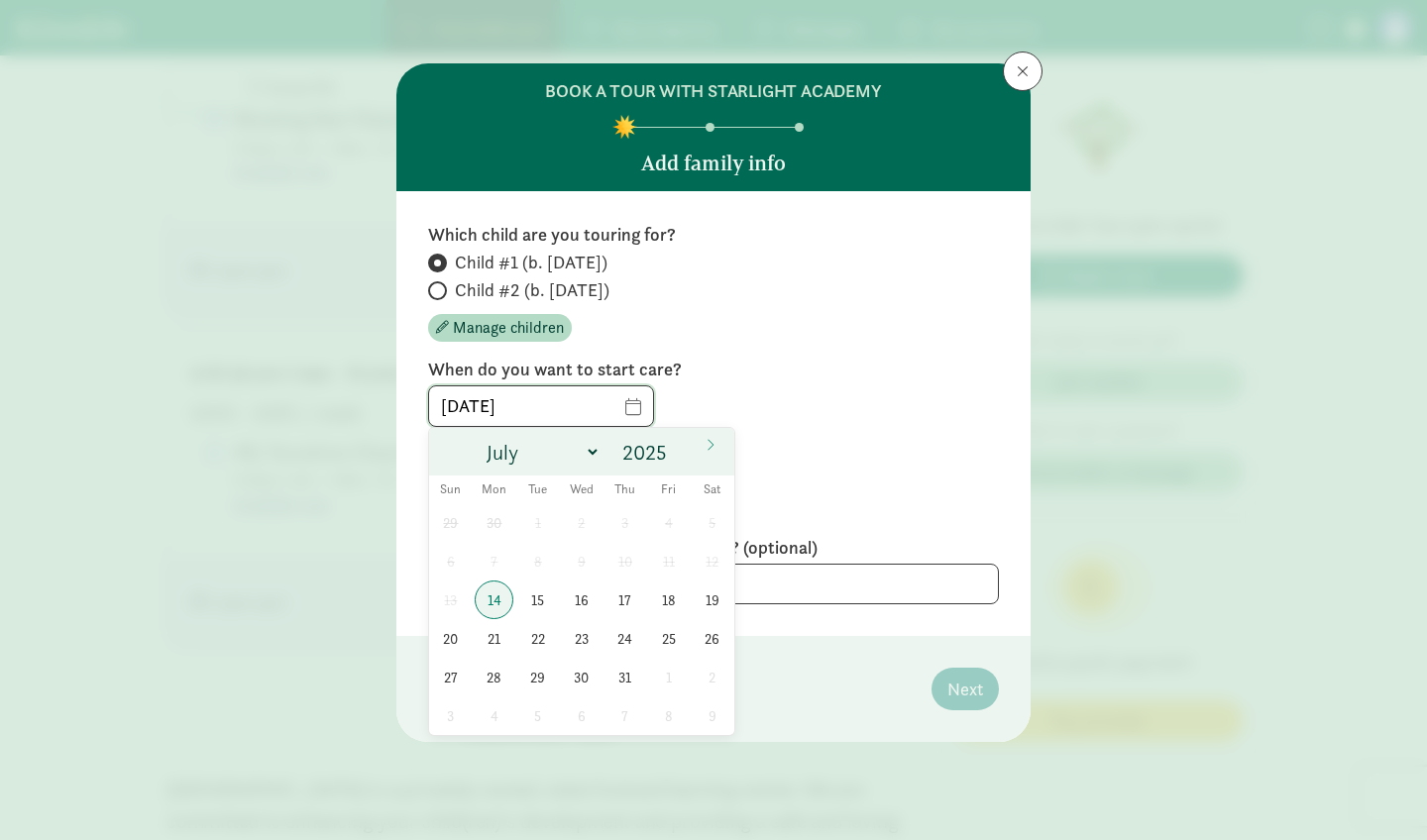 drag, startPoint x: 553, startPoint y: 405, endPoint x: 293, endPoint y: 378, distance: 261.39816 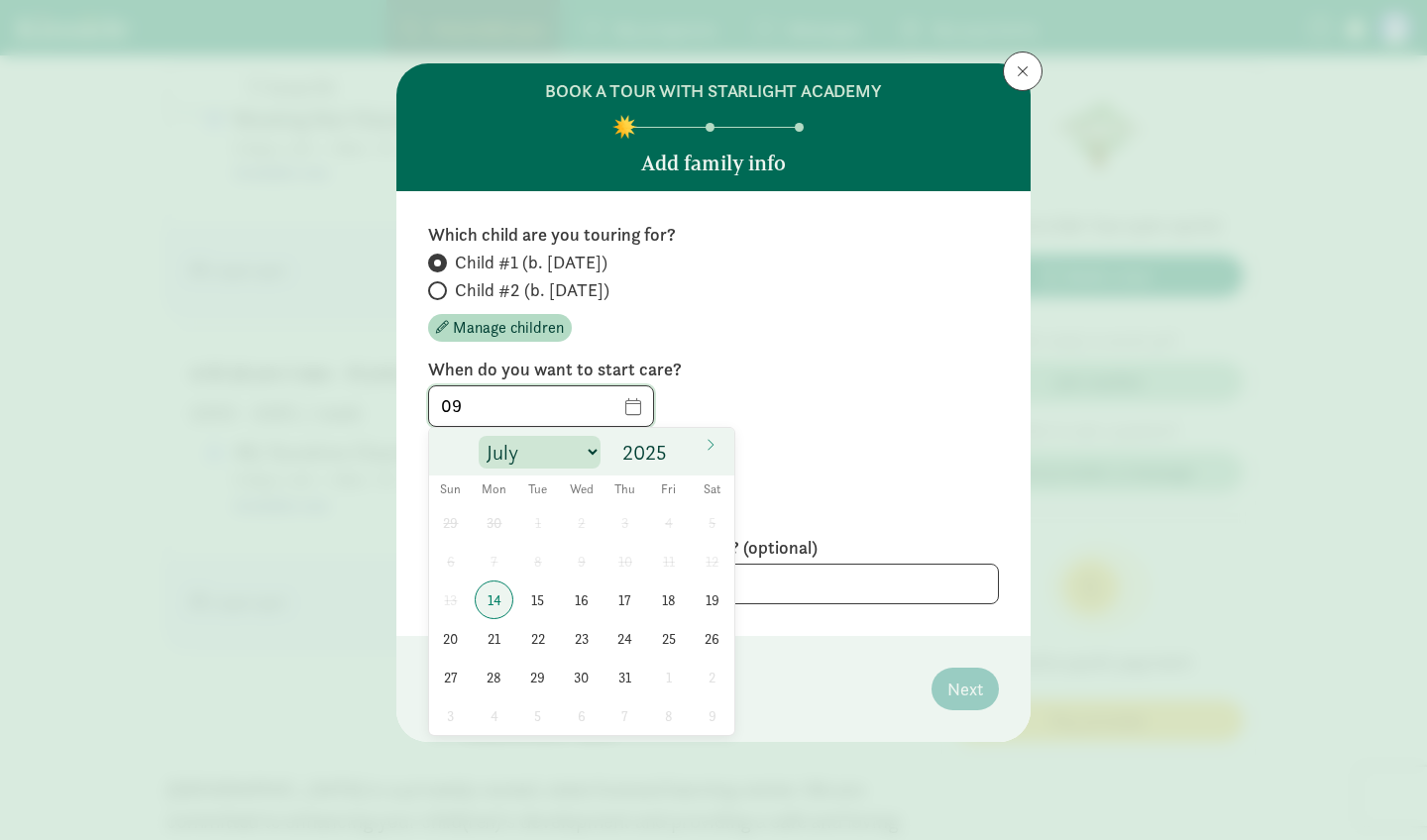 type on "09" 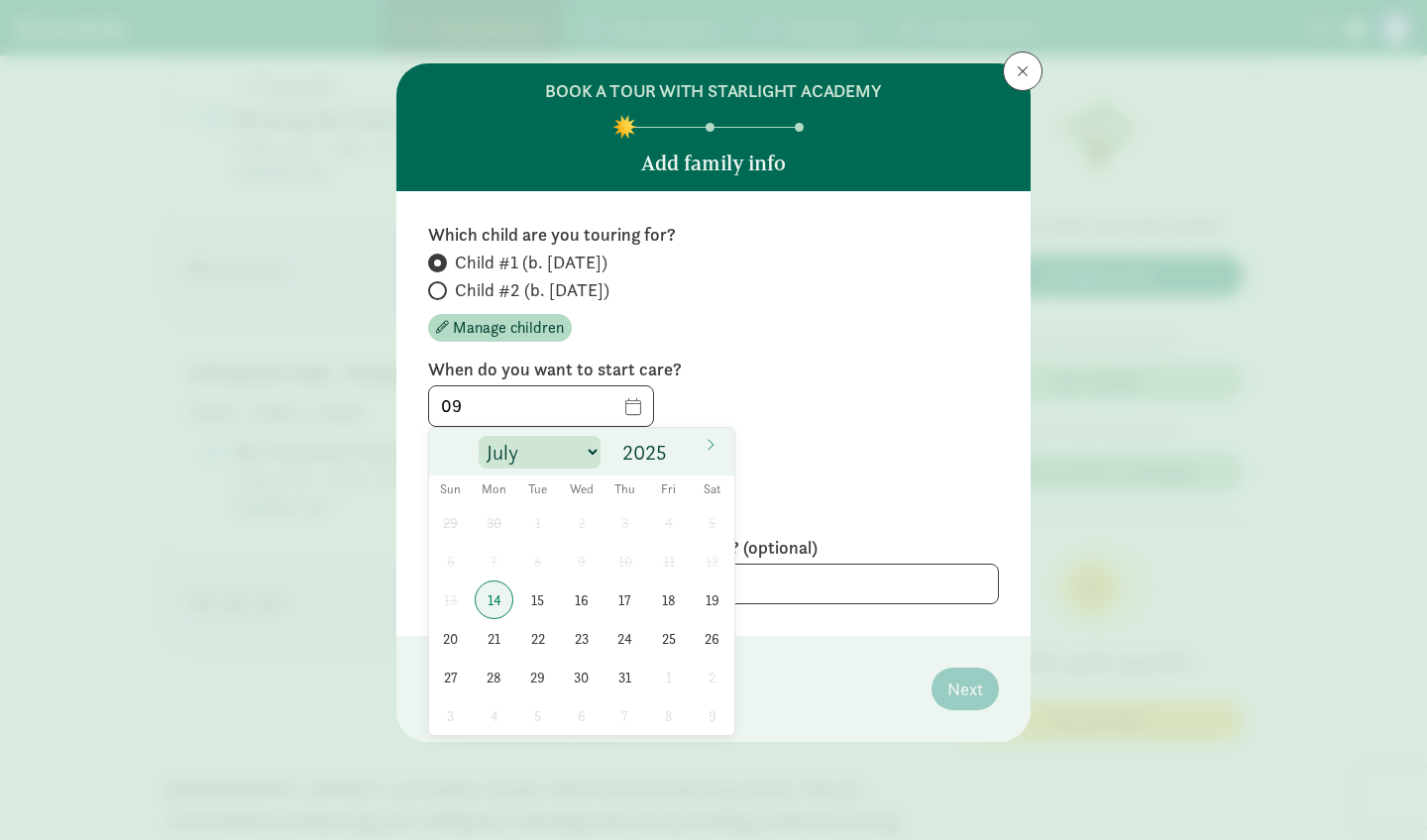 select on "8" 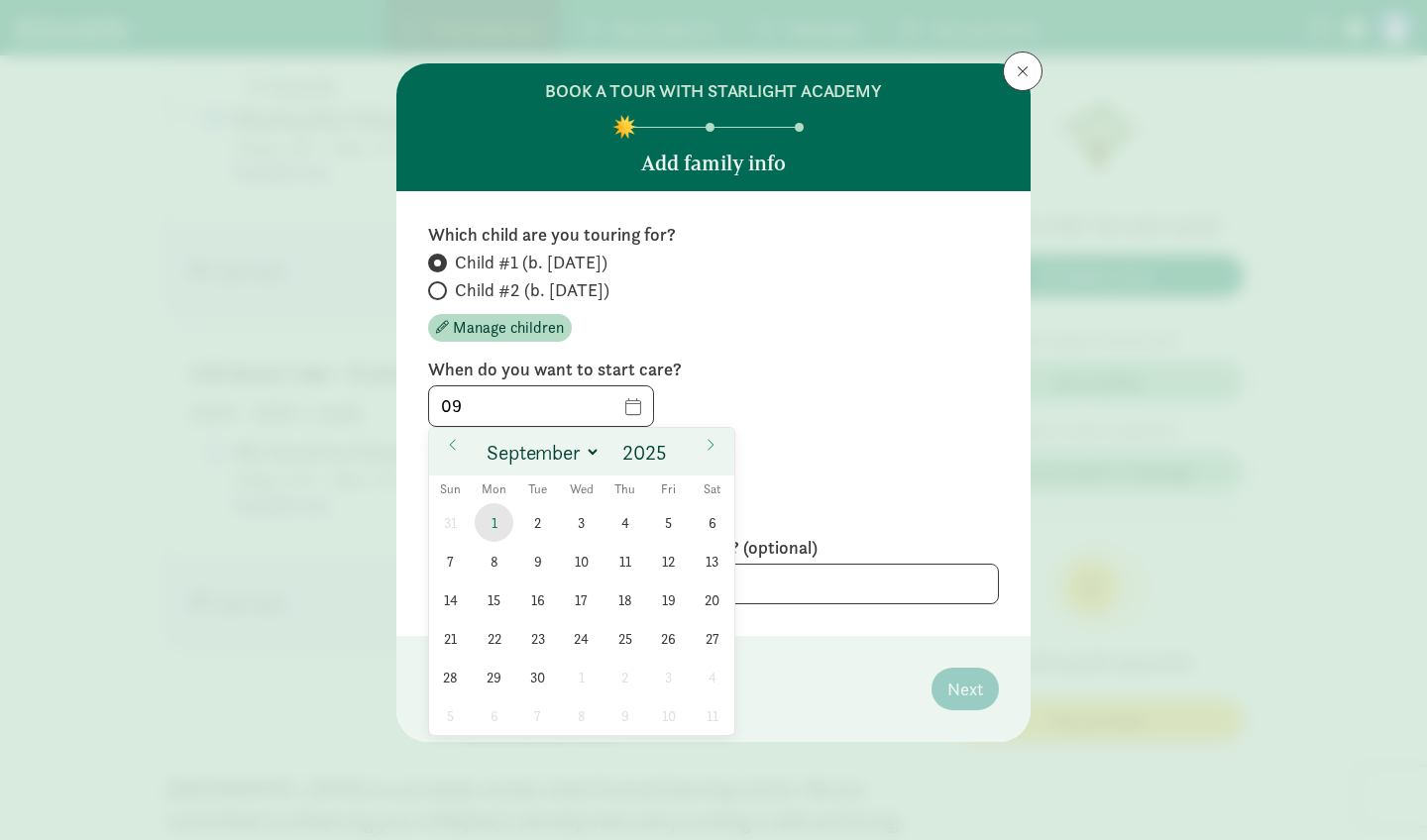 click on "1" at bounding box center (494, 522) 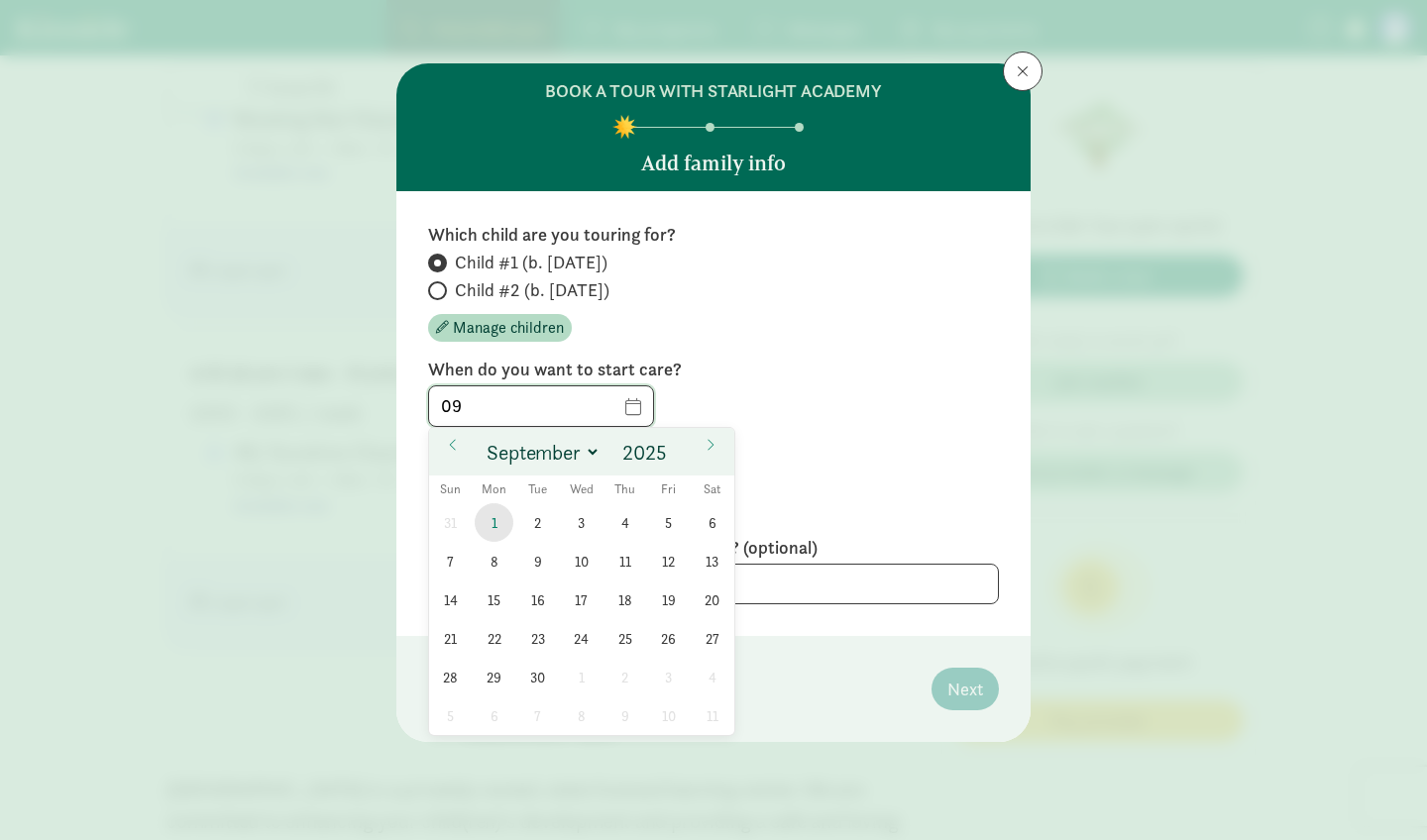 type on "[DATE]" 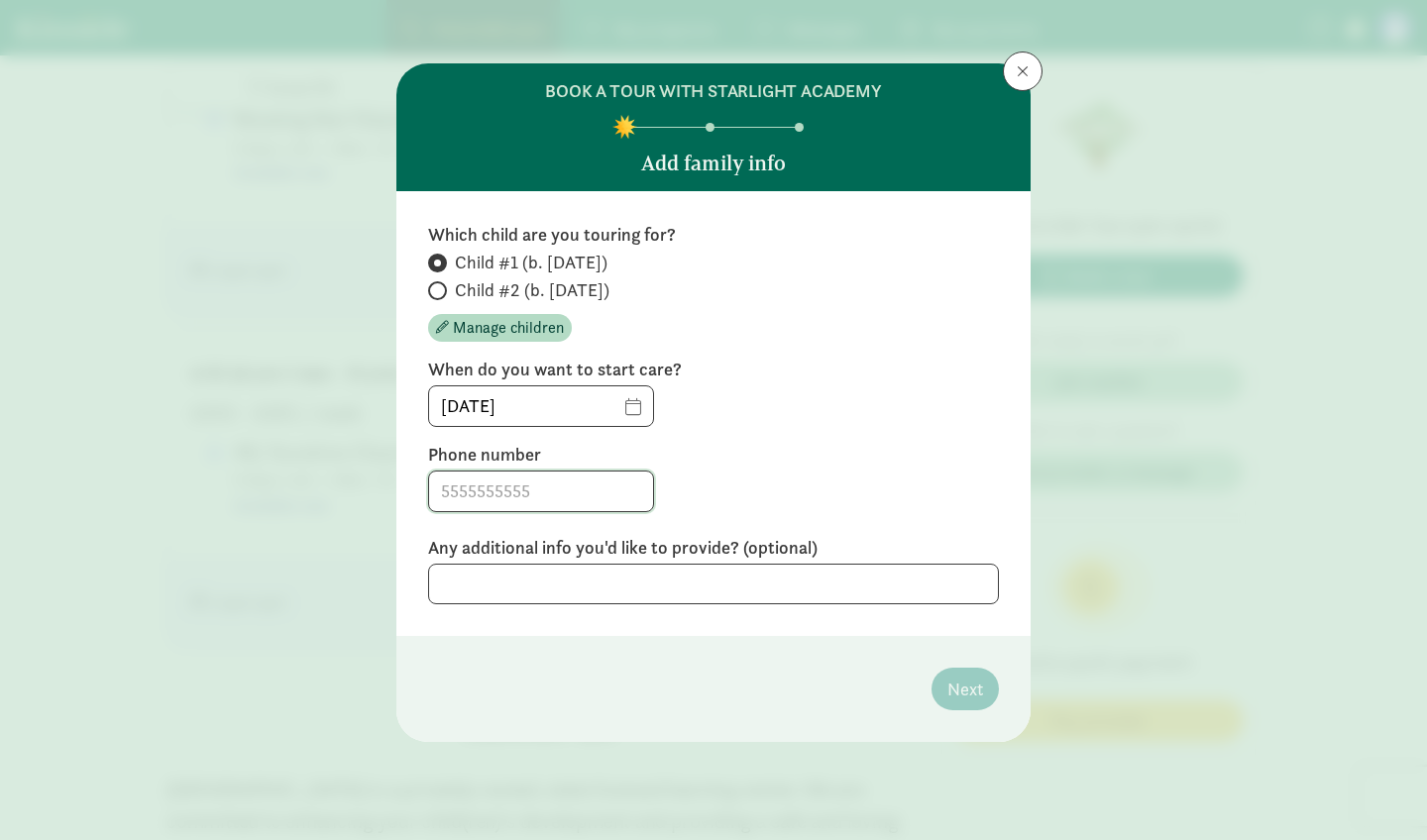 click 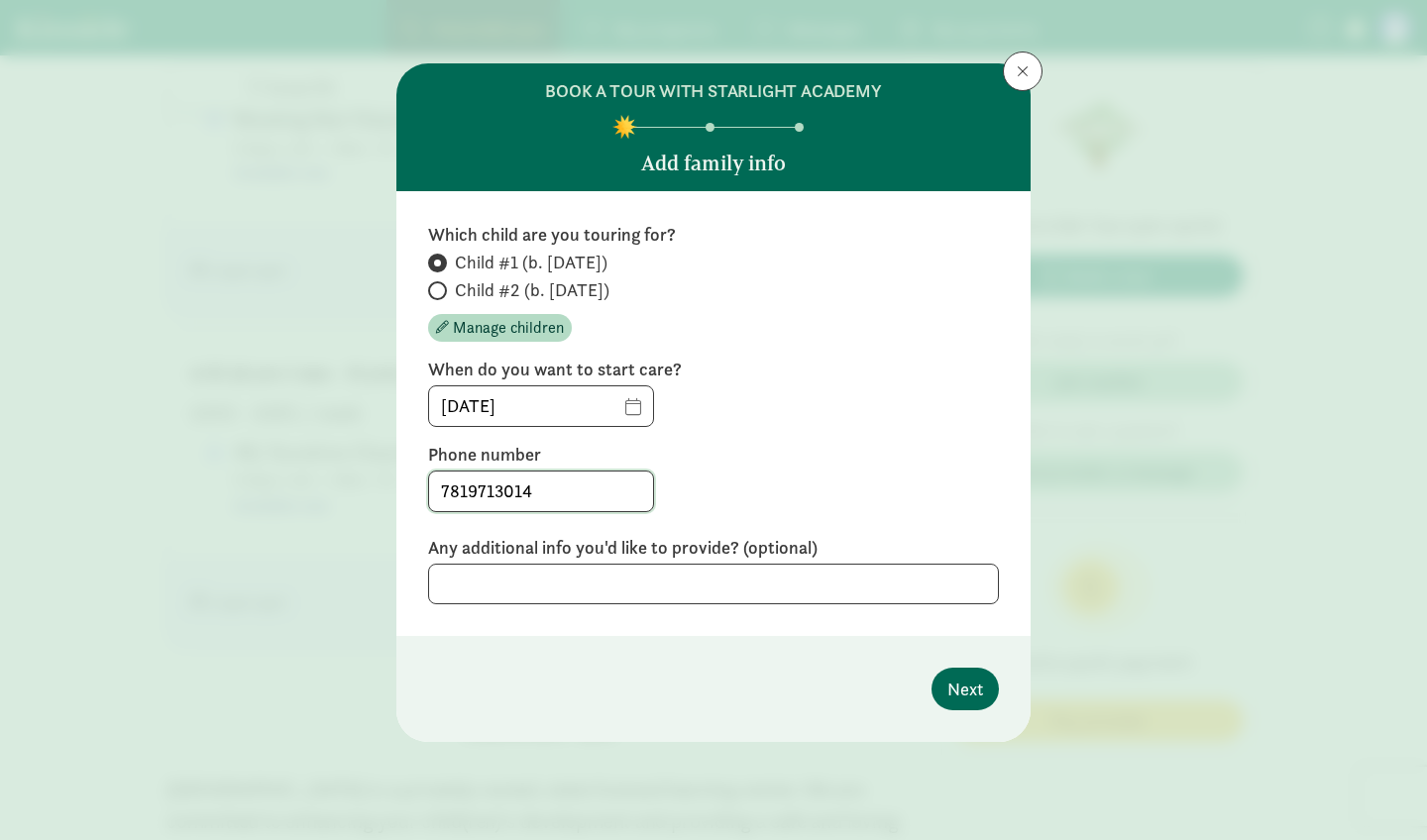 type on "7819713014" 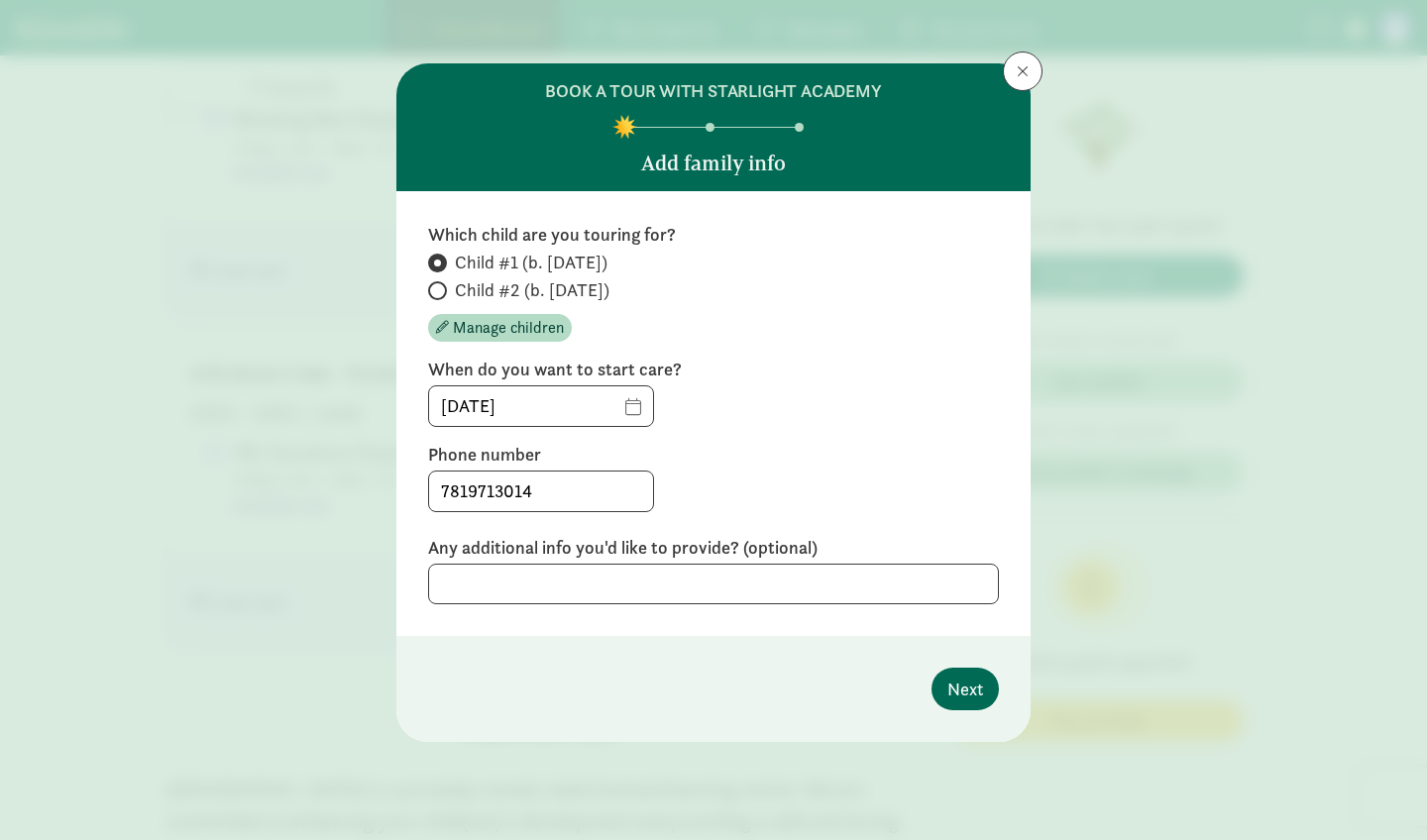 click on "Next" 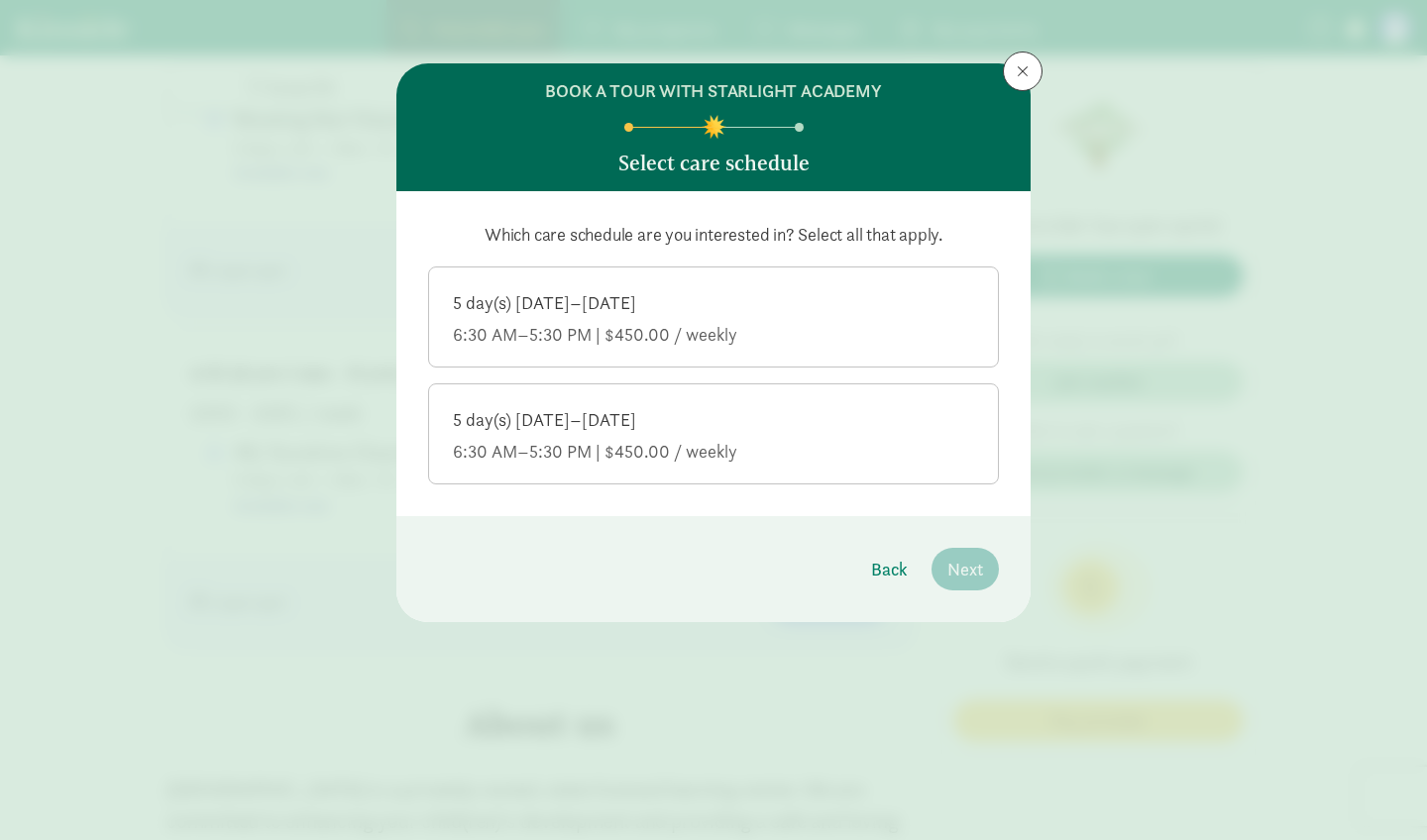click on "6:30 AM–5:30 PM | $450.00 / weekly" 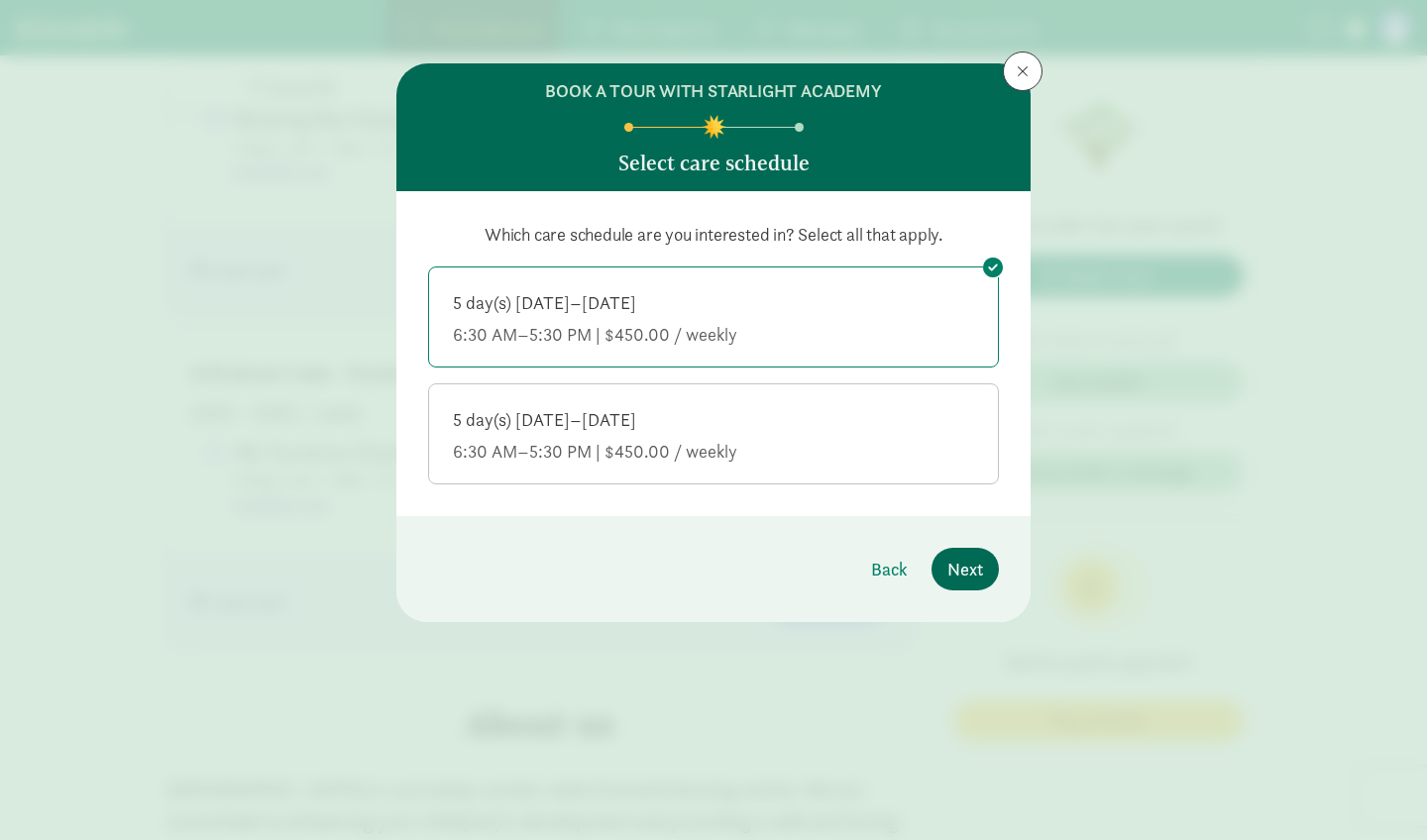 click on "Next" at bounding box center (965, 569) 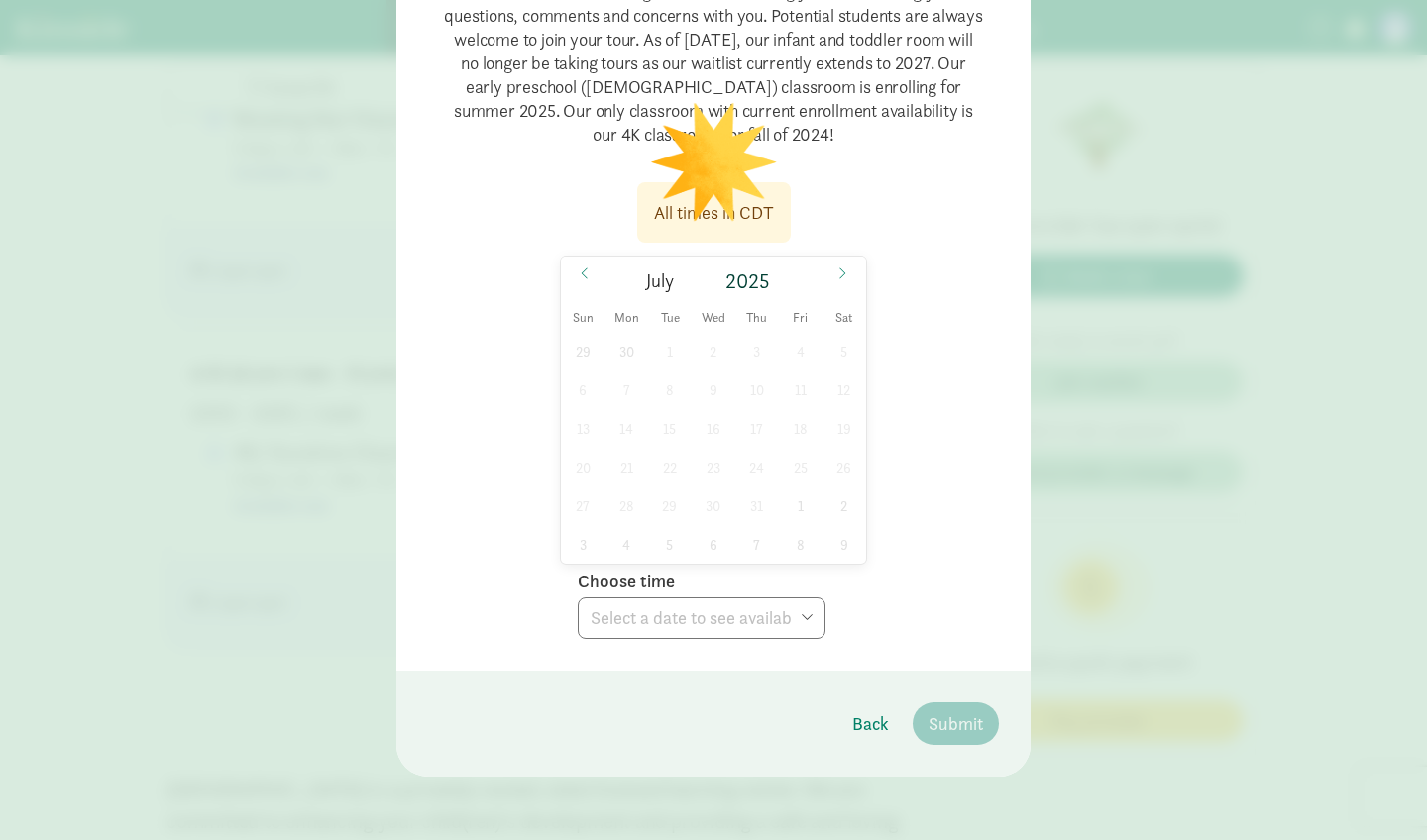 scroll, scrollTop: 259, scrollLeft: 0, axis: vertical 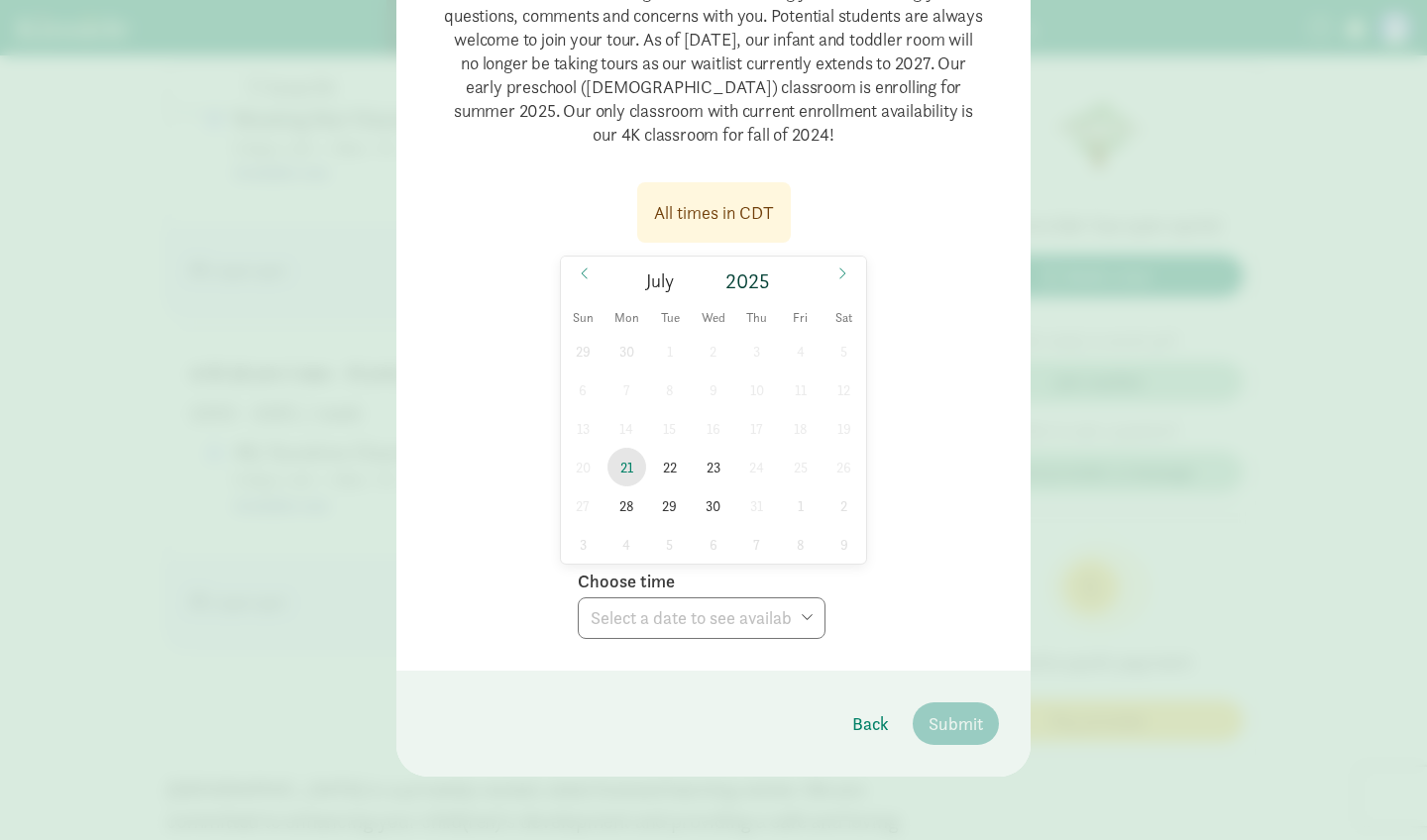 click on "21" at bounding box center (626, 467) 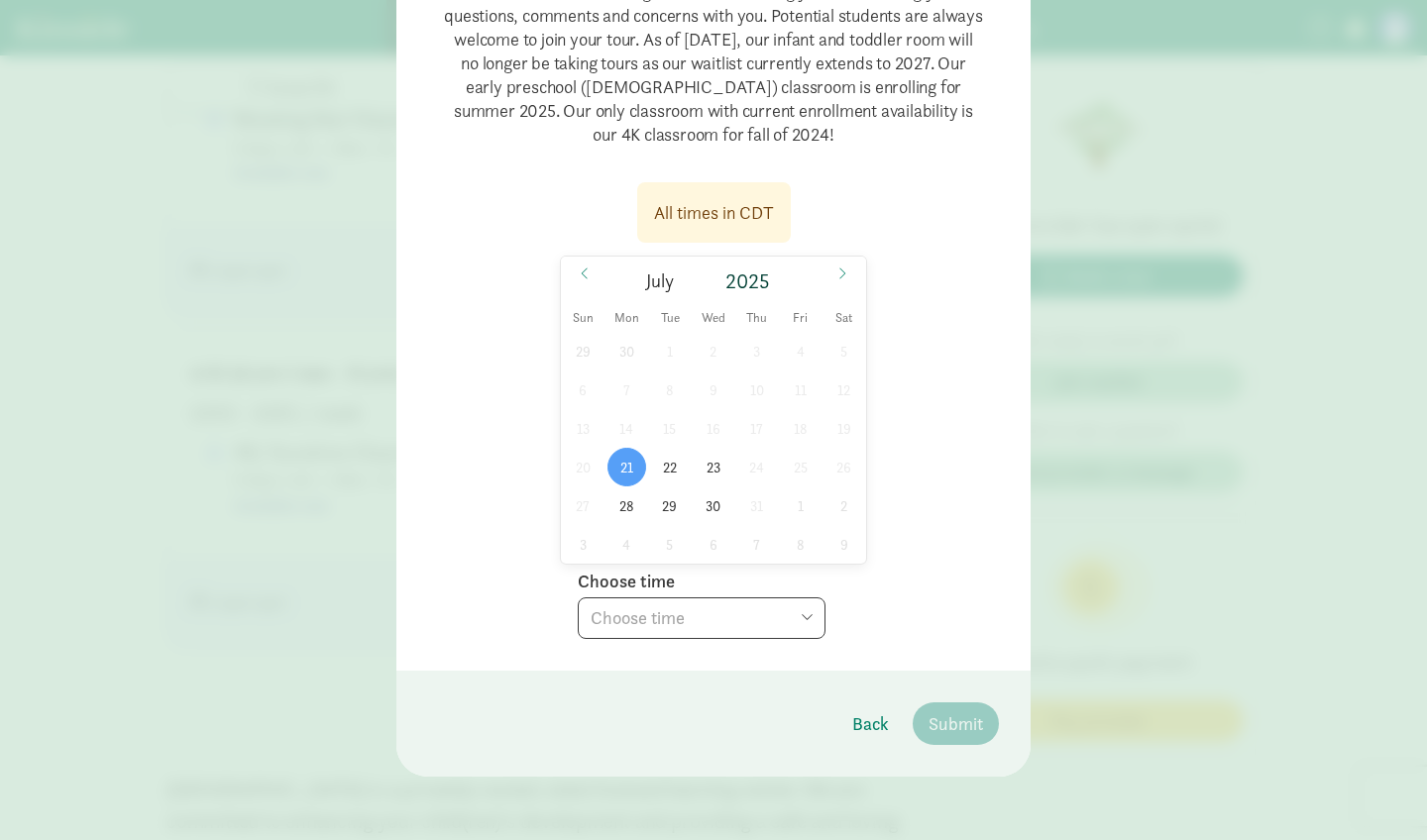 select on "[DATE]T09:30:00.000-05:00" 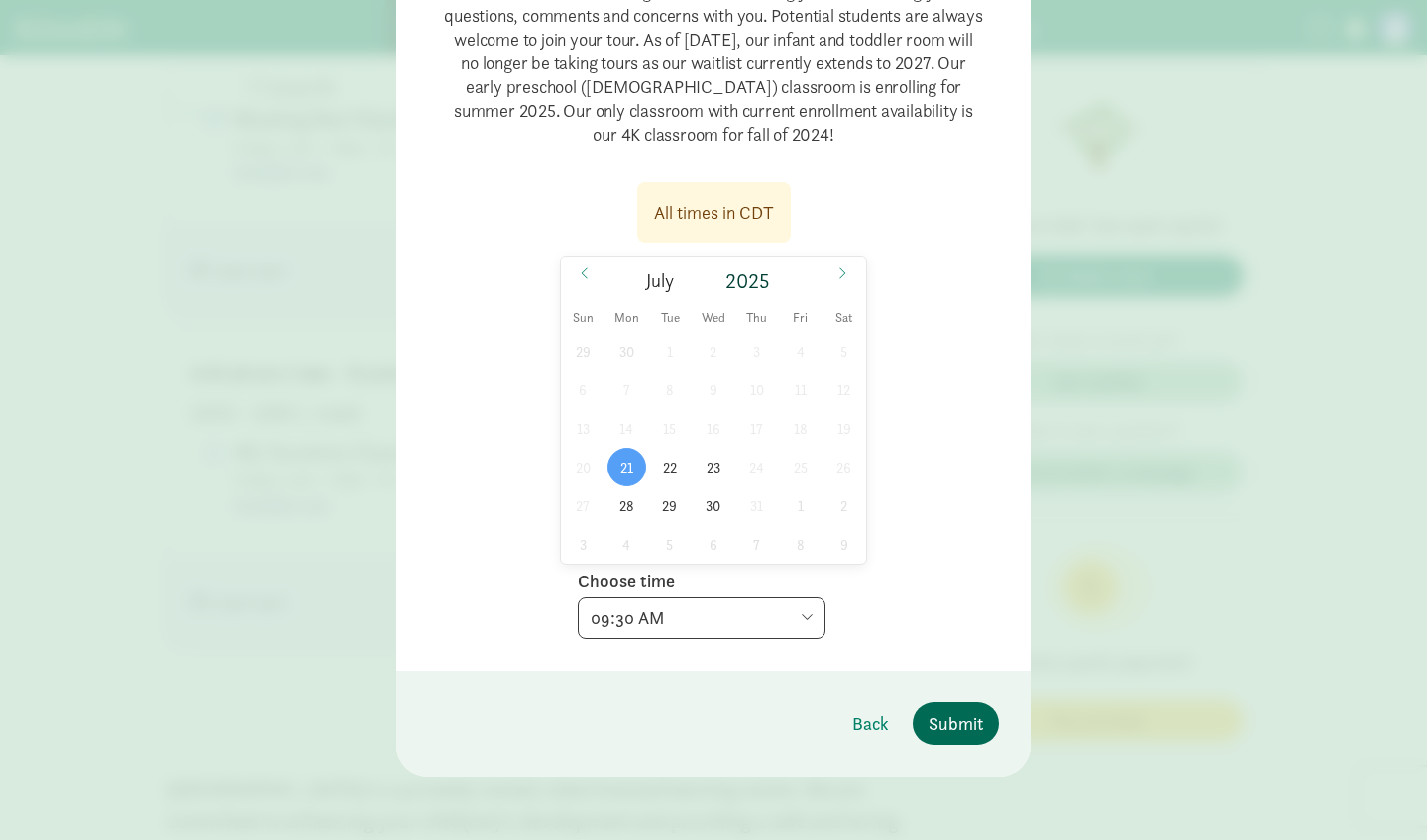 click on "Submit" at bounding box center (955, 723) 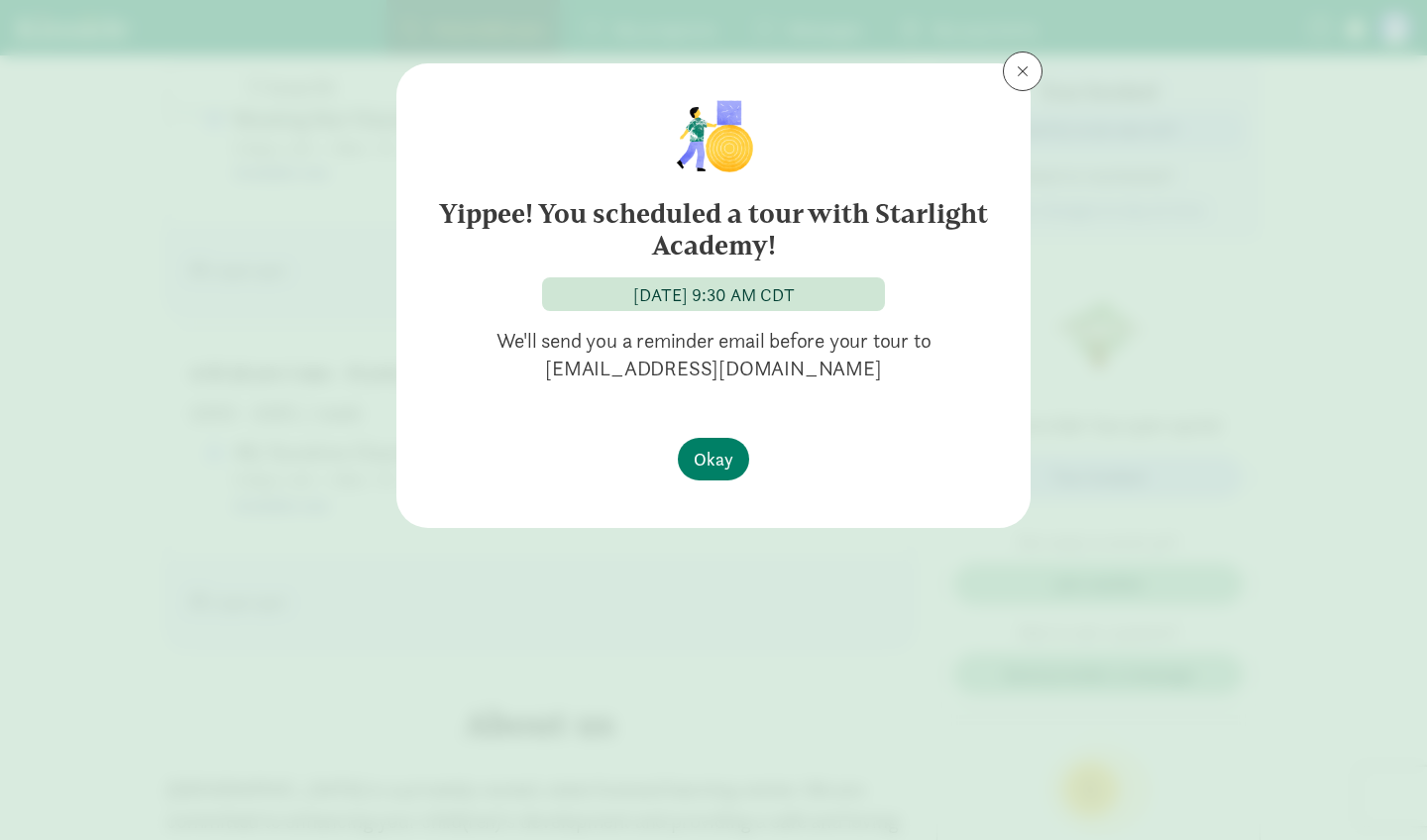 scroll, scrollTop: 0, scrollLeft: 0, axis: both 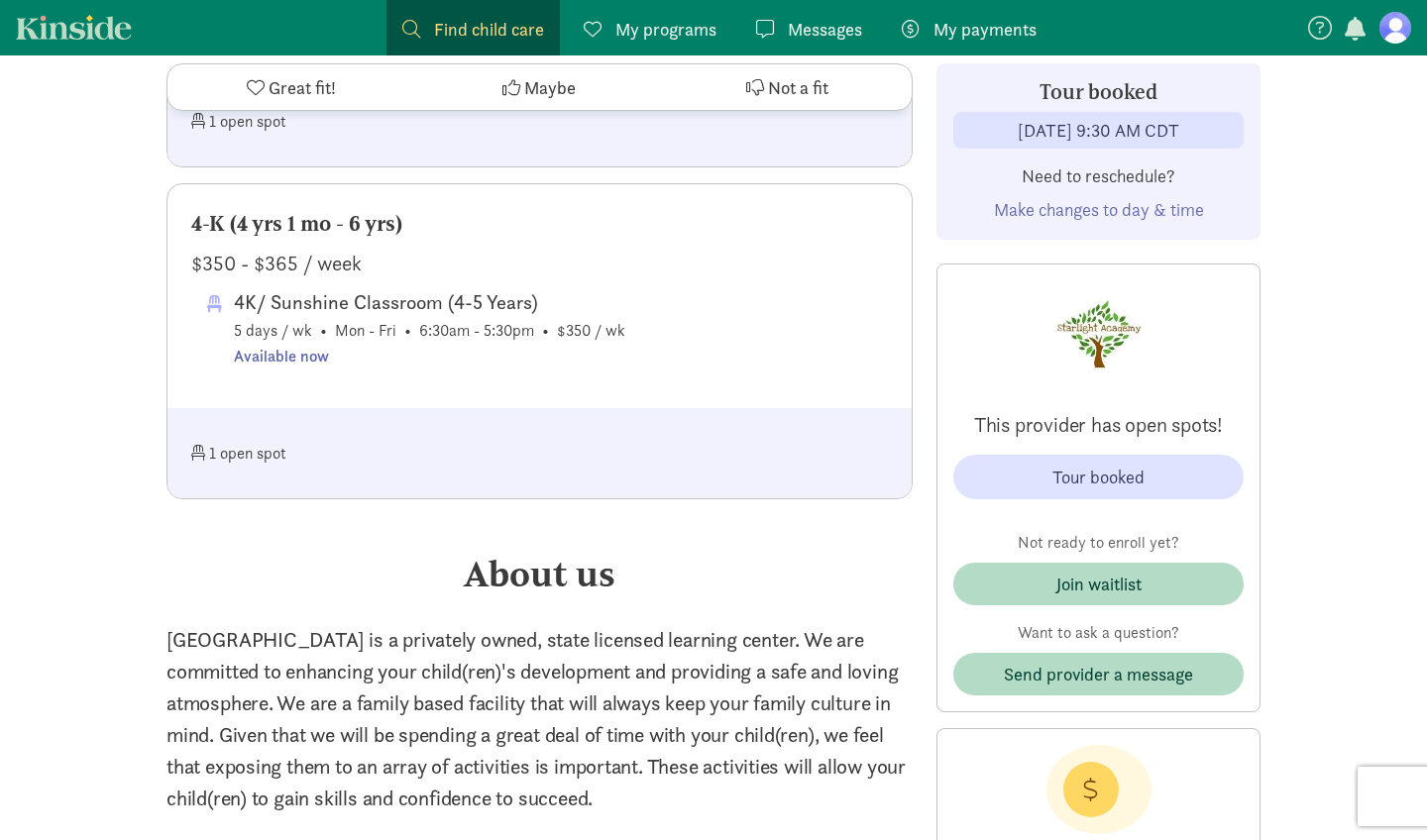 click on "1 open spot" at bounding box center [366, 453] 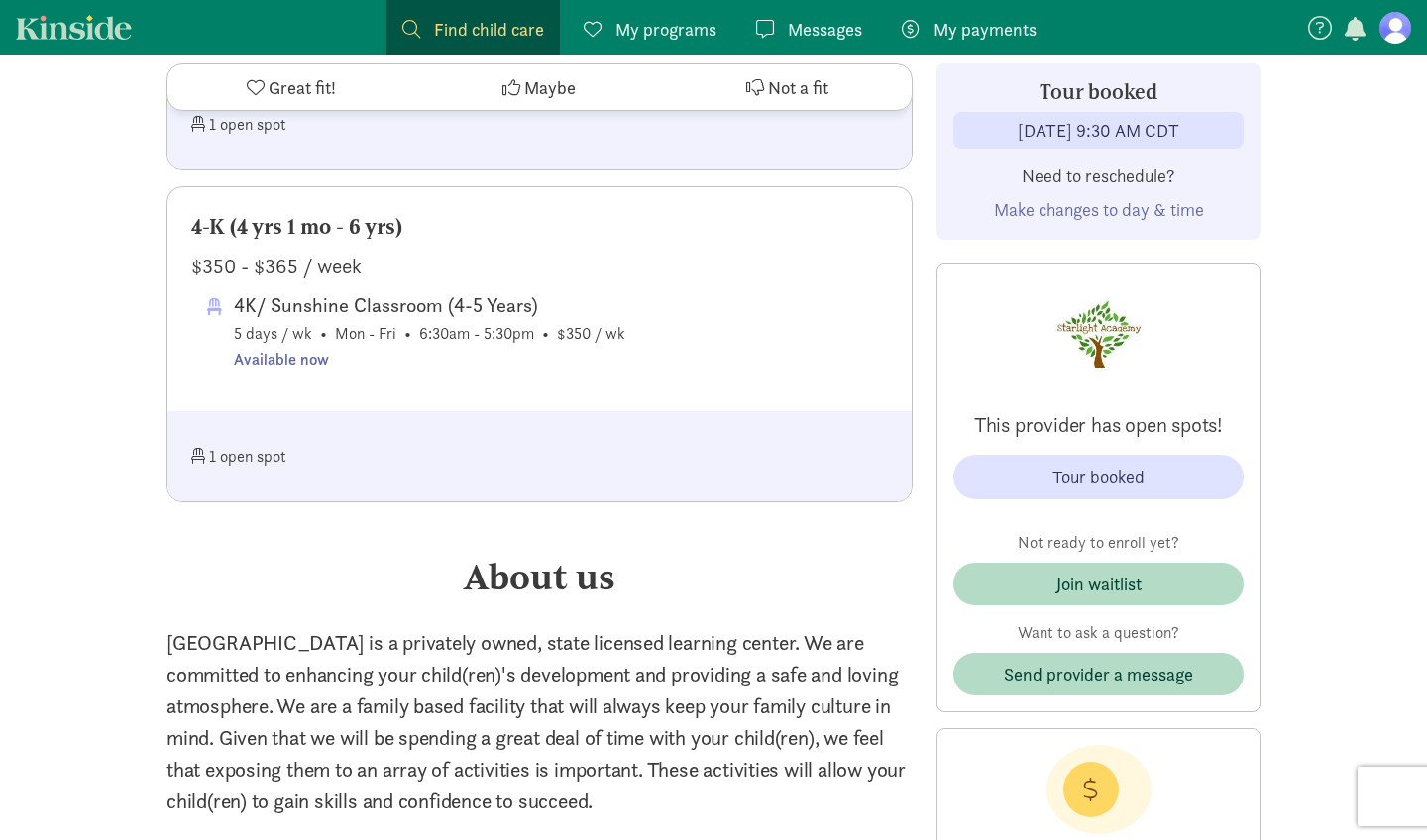 scroll, scrollTop: 1588, scrollLeft: 0, axis: vertical 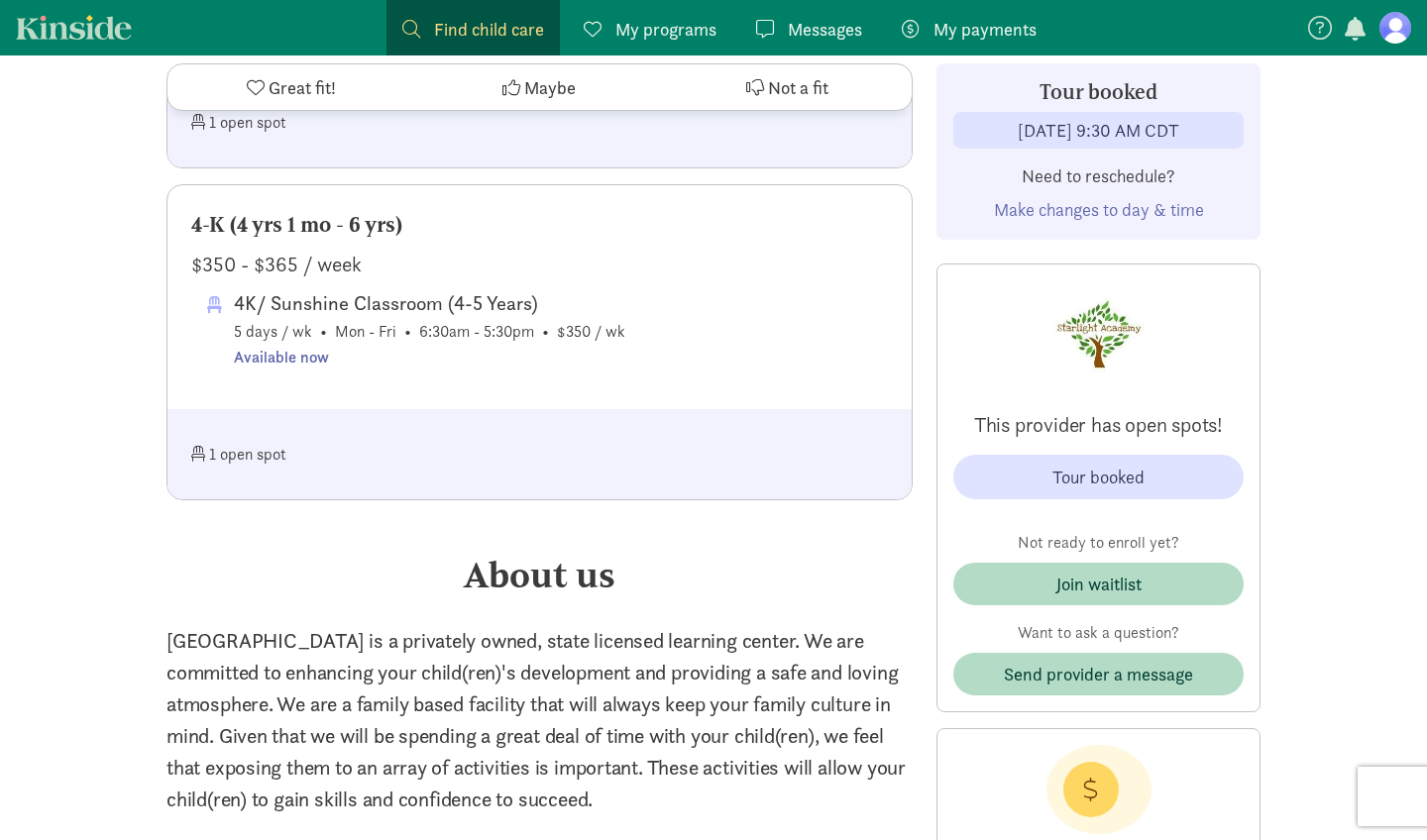 click on "Available now" at bounding box center (429, 358) 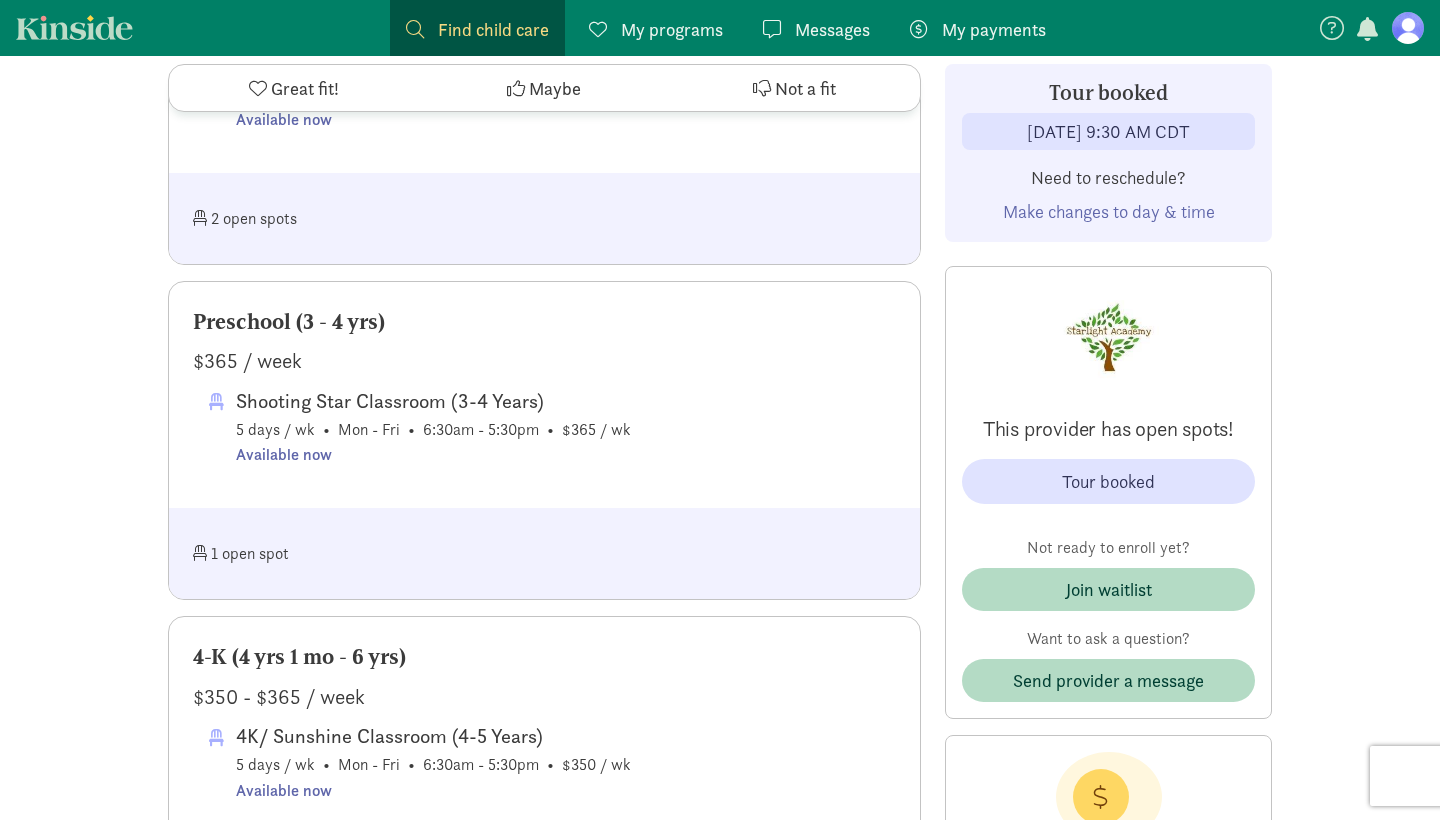 scroll, scrollTop: 1179, scrollLeft: 0, axis: vertical 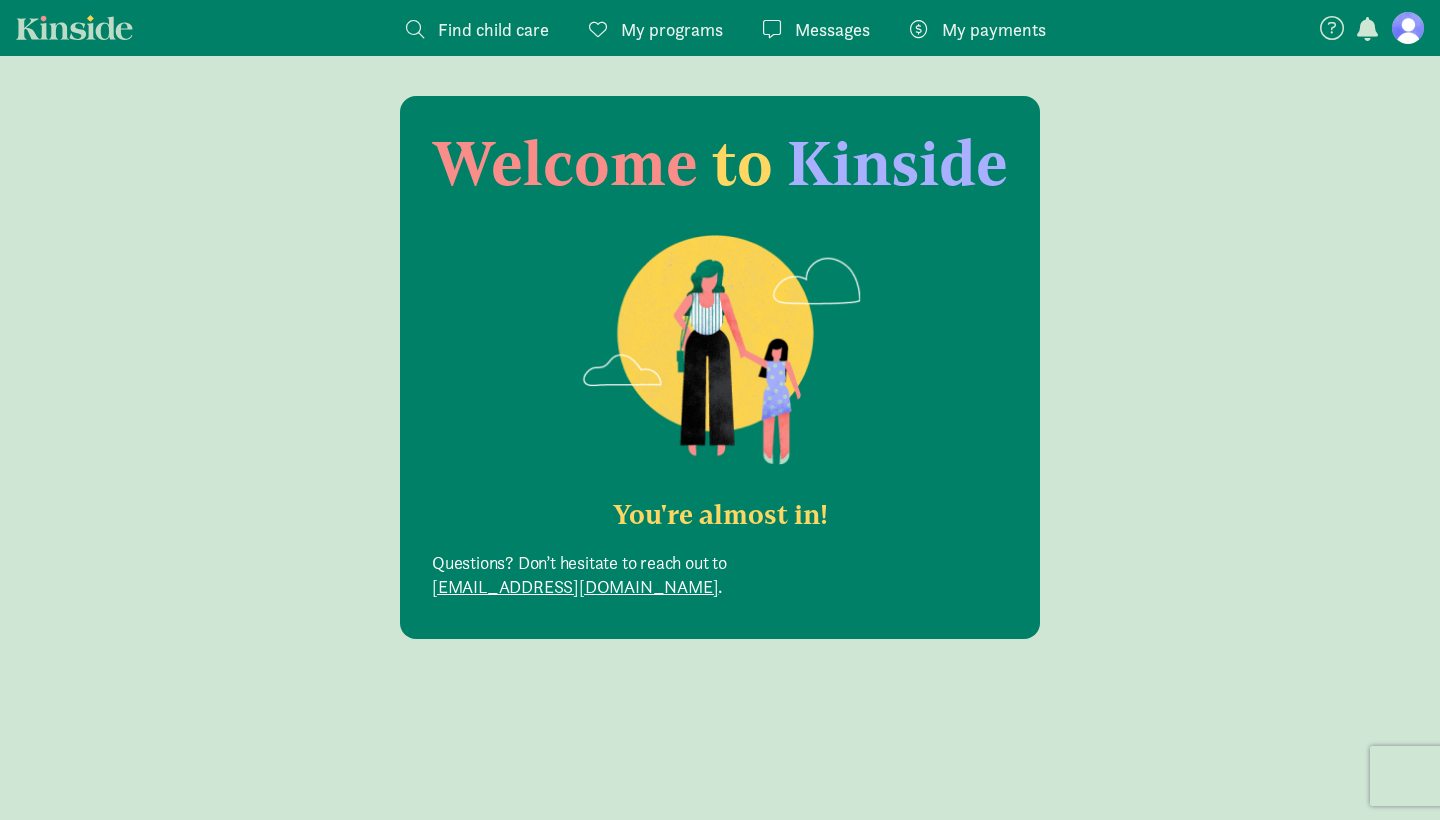 click at bounding box center (720, 350) 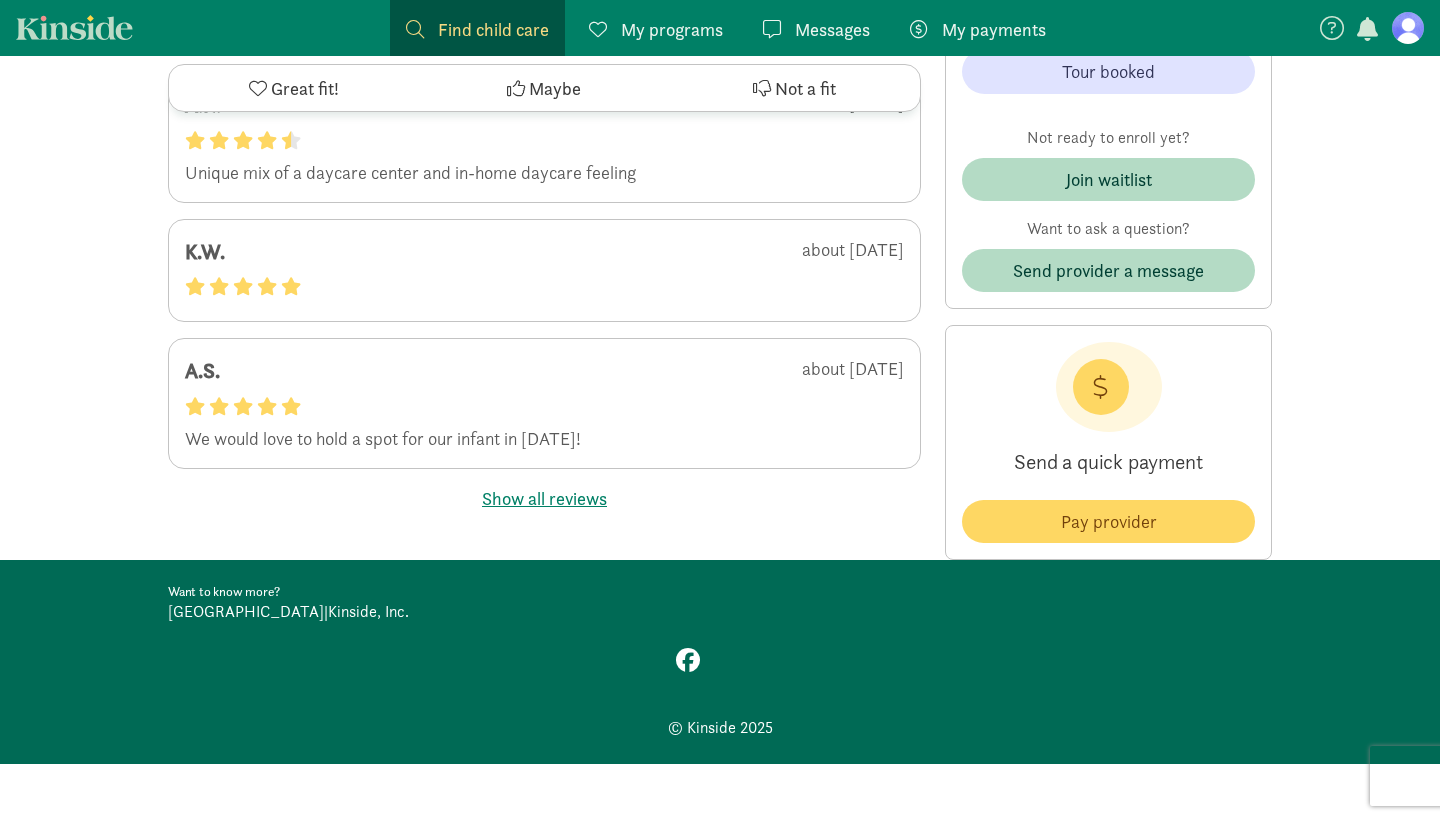 scroll, scrollTop: 3826, scrollLeft: 0, axis: vertical 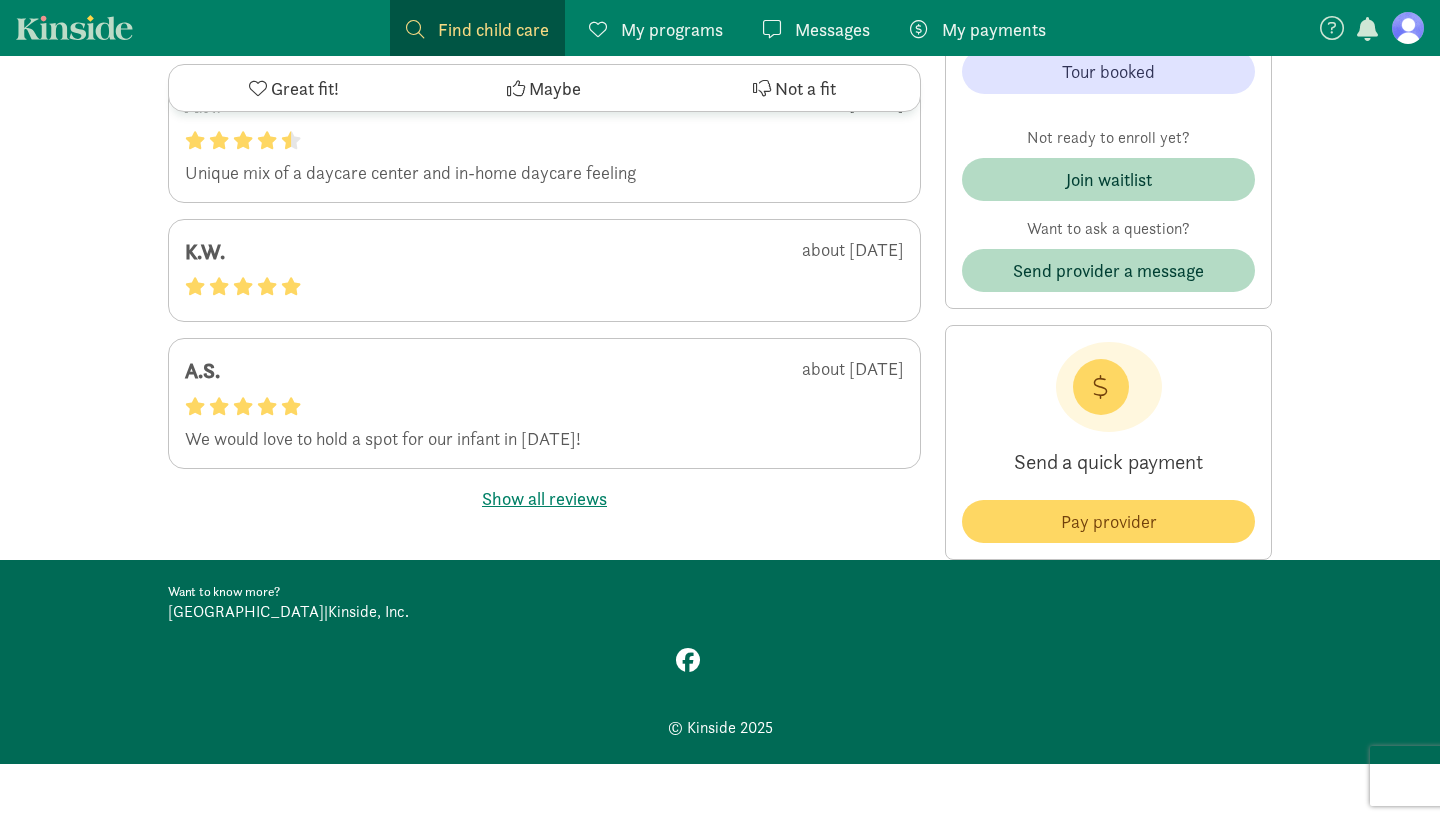 click on "Show all reviews" at bounding box center [544, 498] 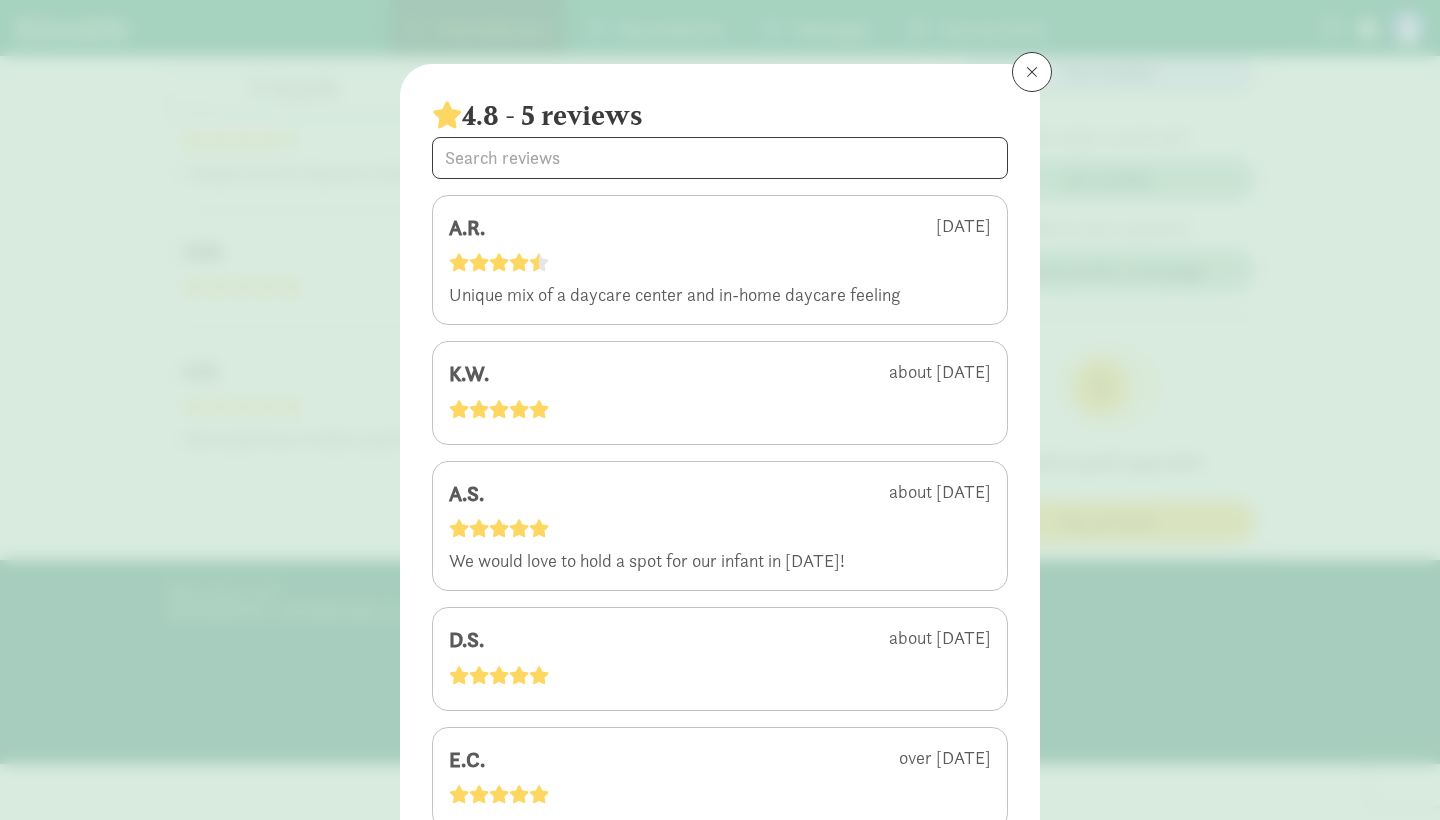 scroll, scrollTop: 0, scrollLeft: 0, axis: both 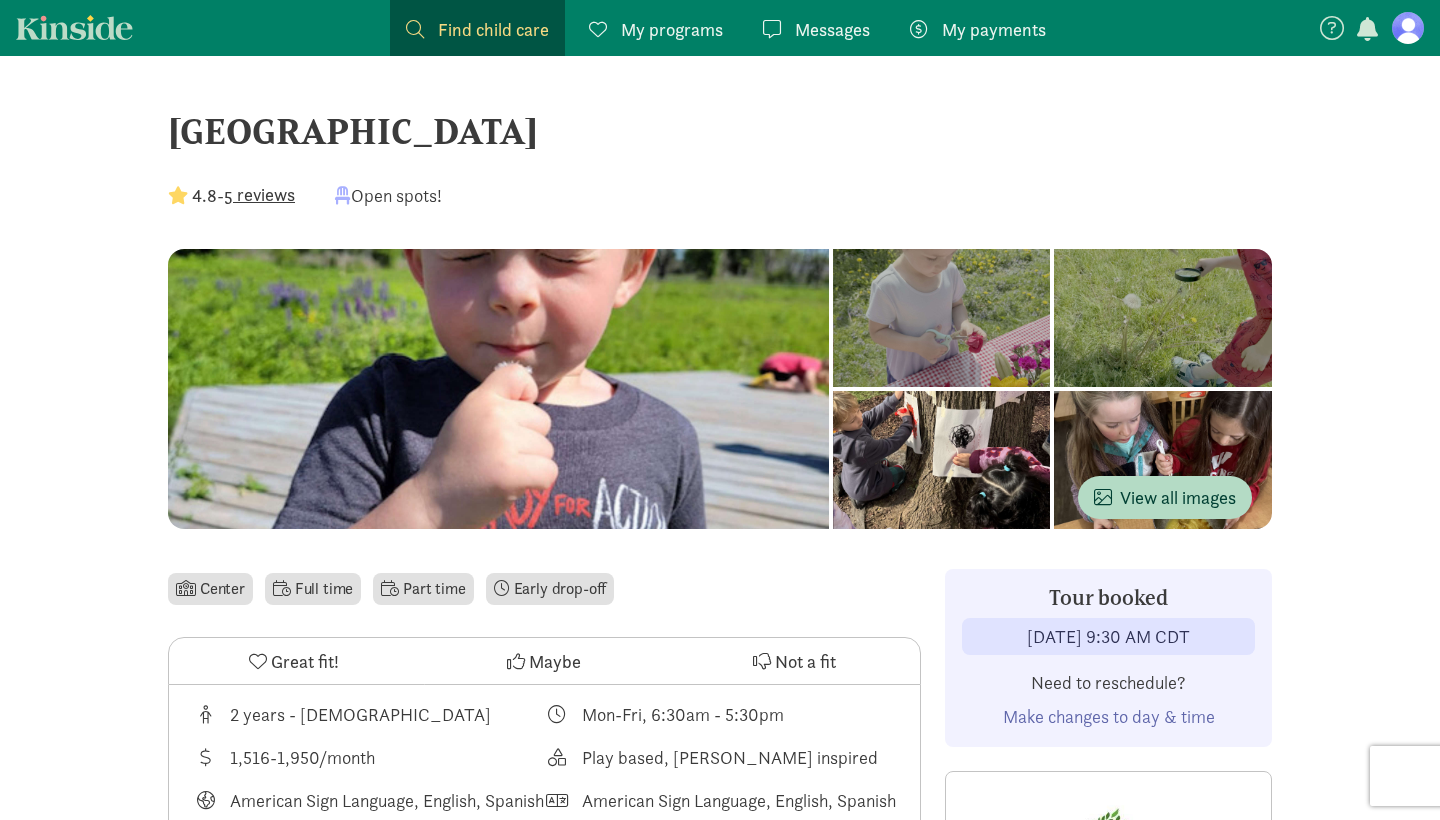 drag, startPoint x: 1005, startPoint y: 643, endPoint x: 1281, endPoint y: 638, distance: 276.0453 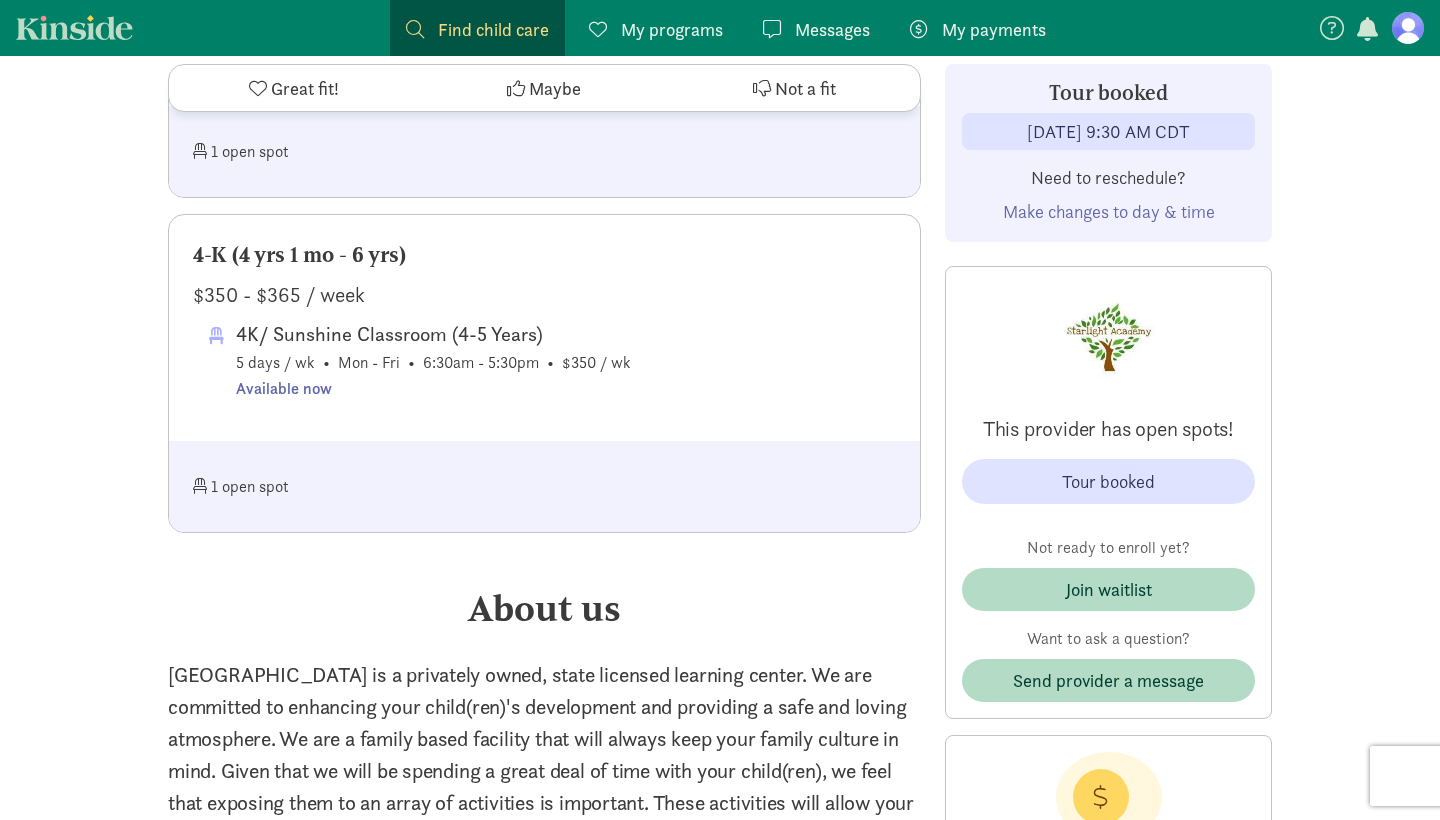 scroll, scrollTop: 1581, scrollLeft: 0, axis: vertical 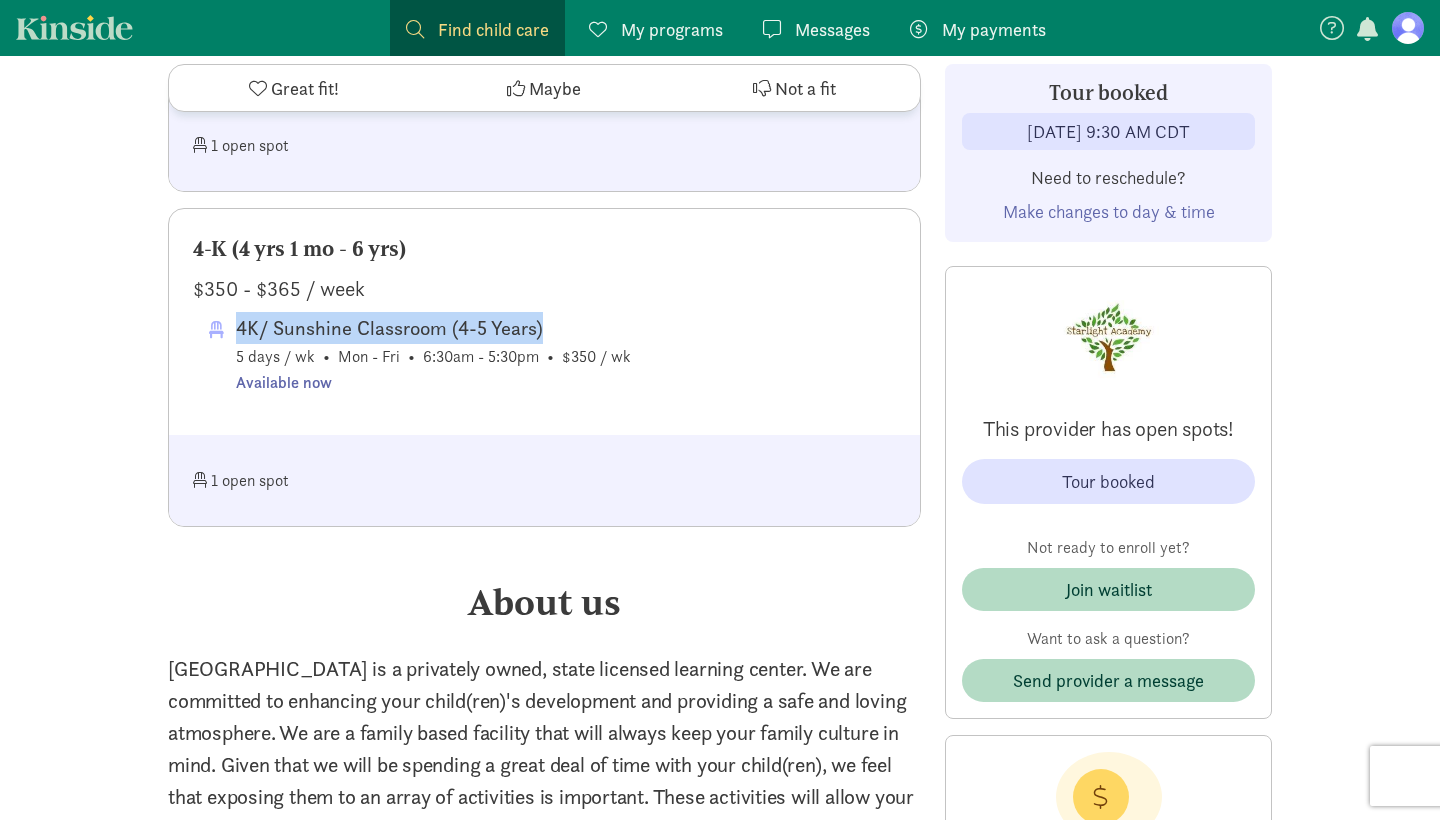 drag, startPoint x: 235, startPoint y: 348, endPoint x: 631, endPoint y: 356, distance: 396.0808 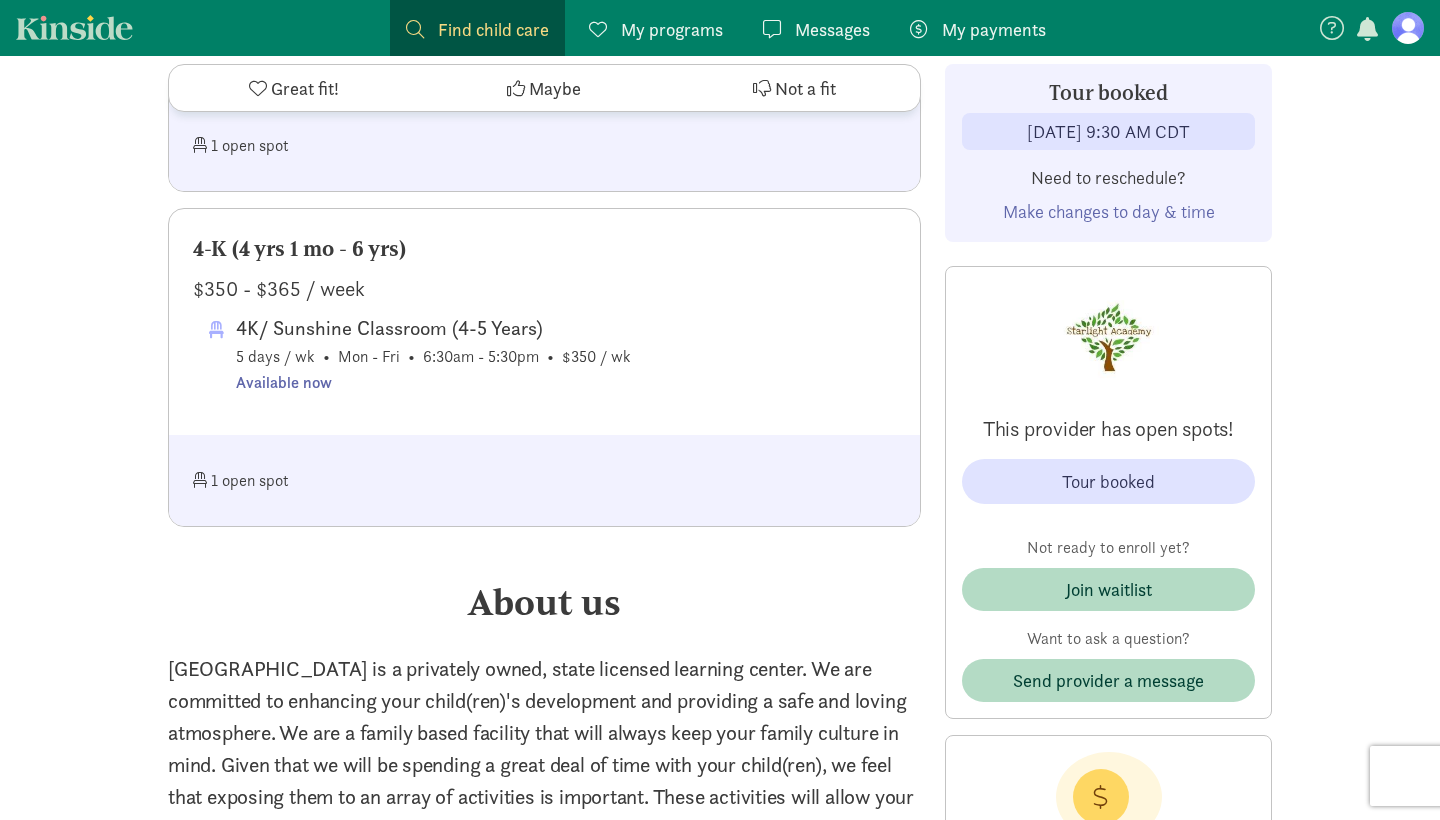 click on "4K/ Sunshine Classroom (4-5 Years)" at bounding box center [433, 328] 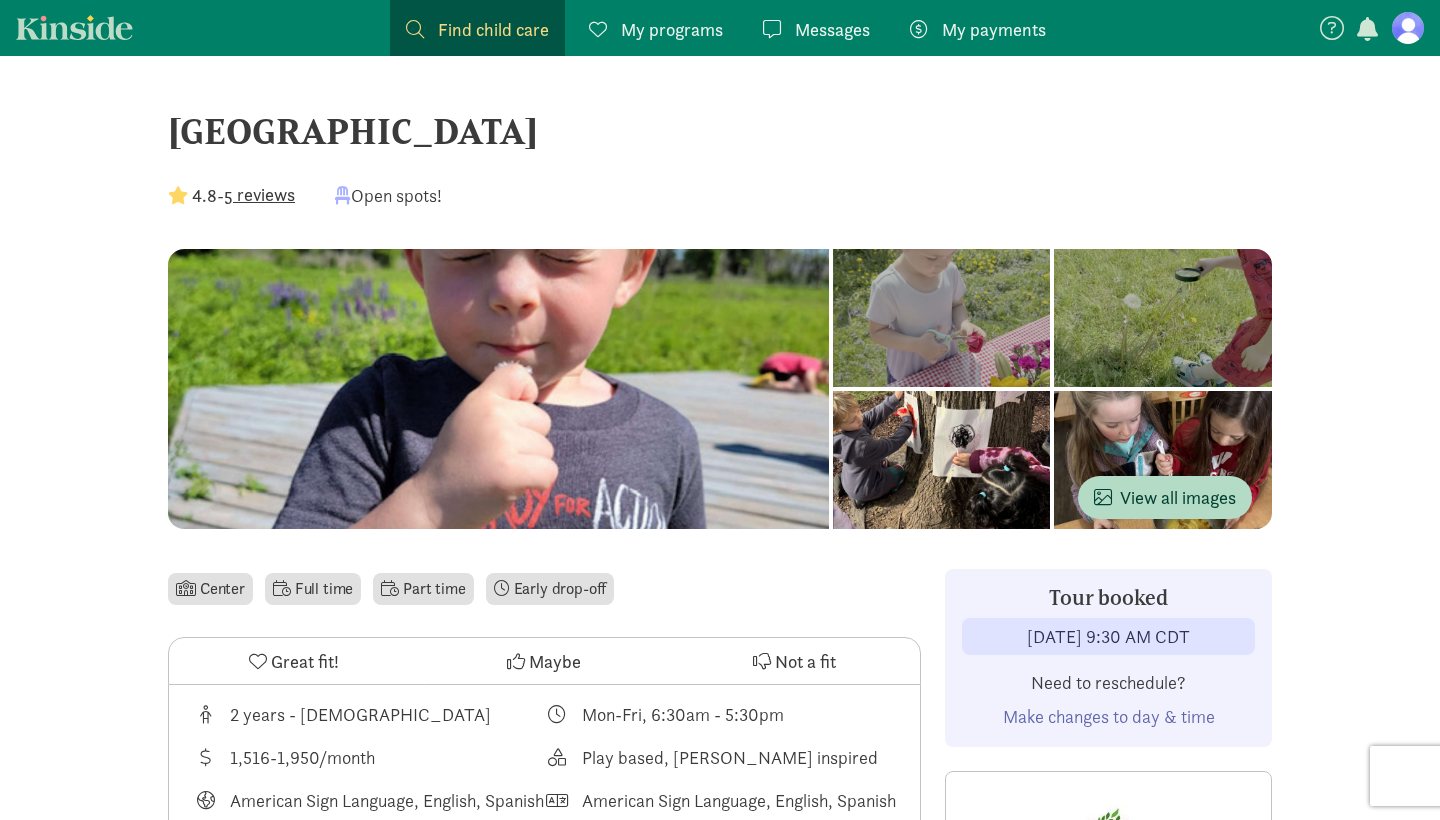 scroll, scrollTop: 0, scrollLeft: 0, axis: both 